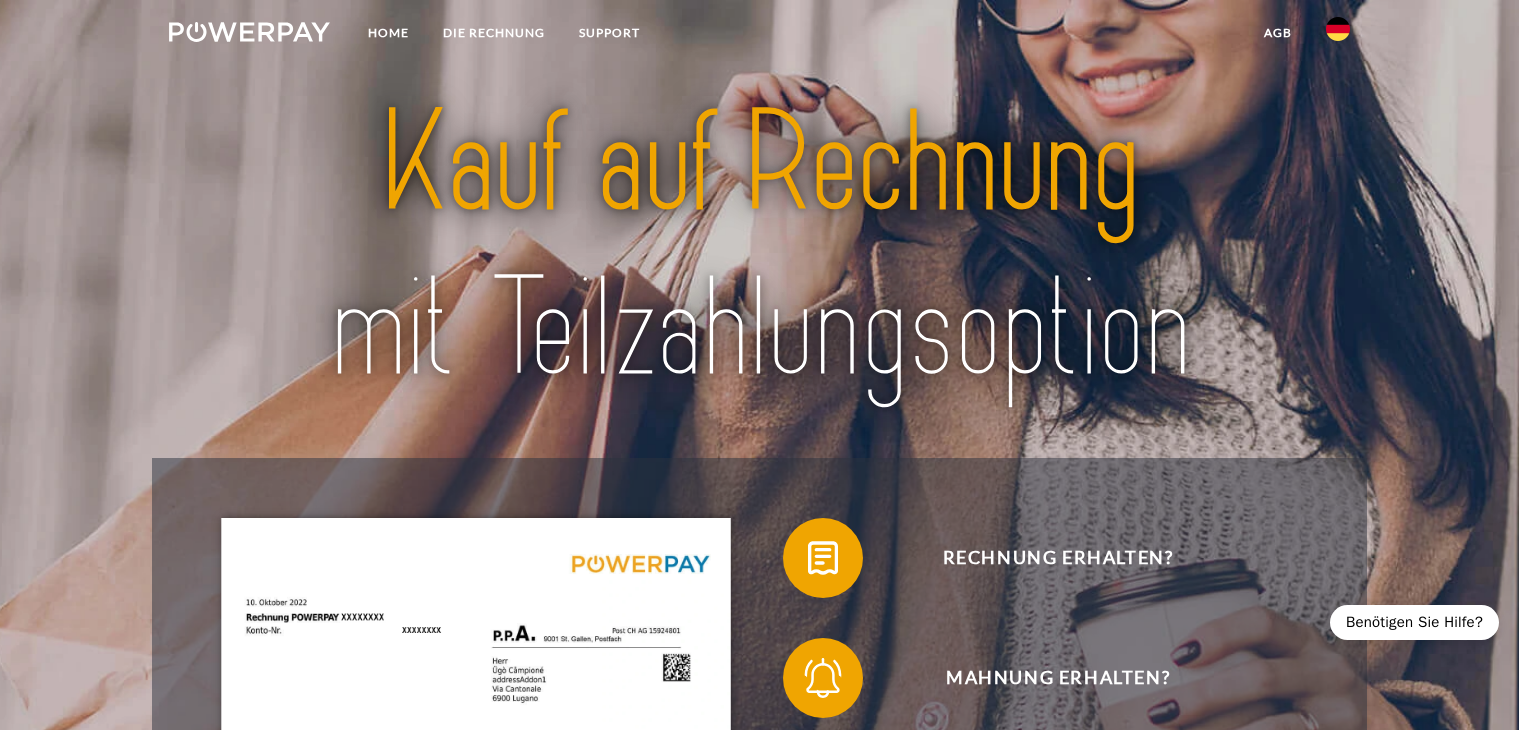 scroll, scrollTop: 0, scrollLeft: 0, axis: both 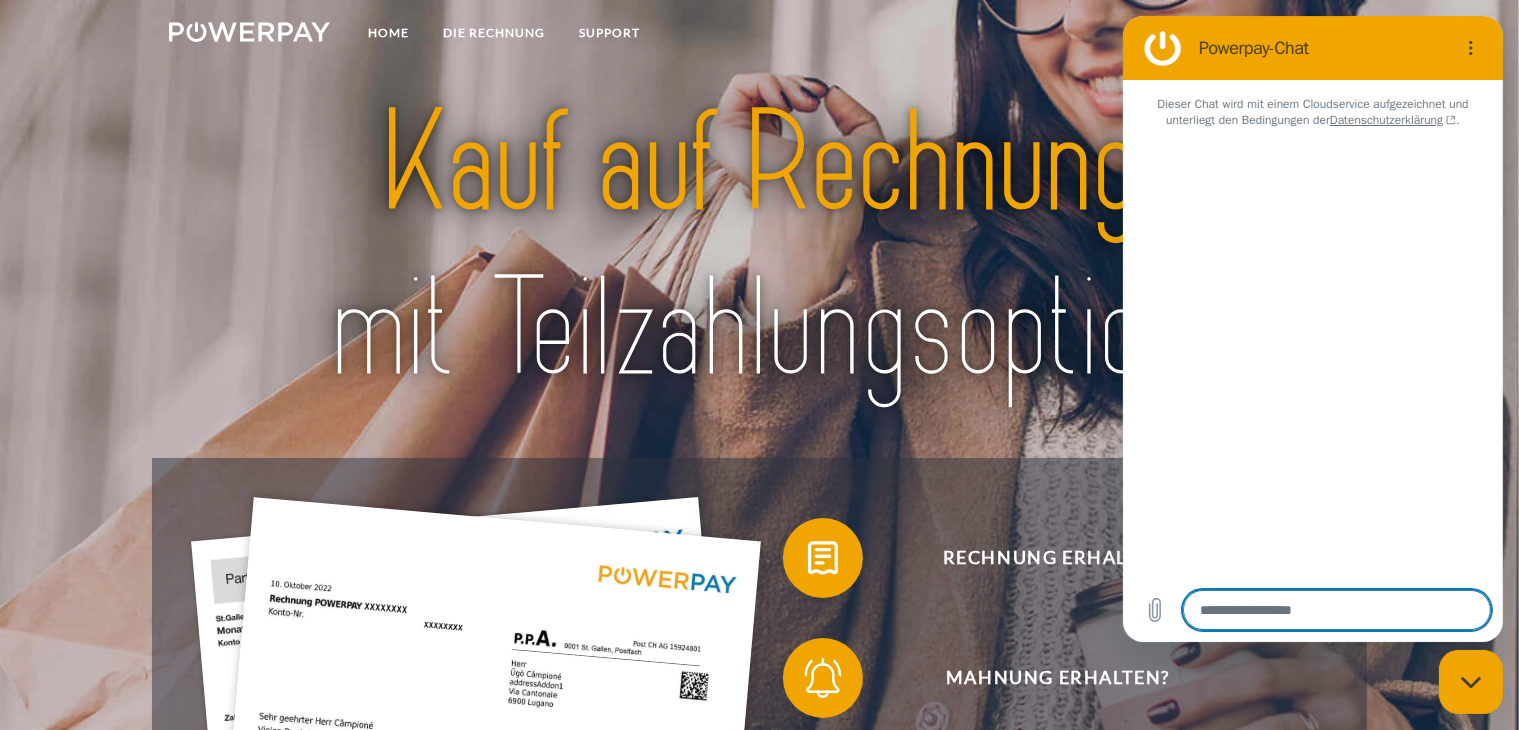 type on "*" 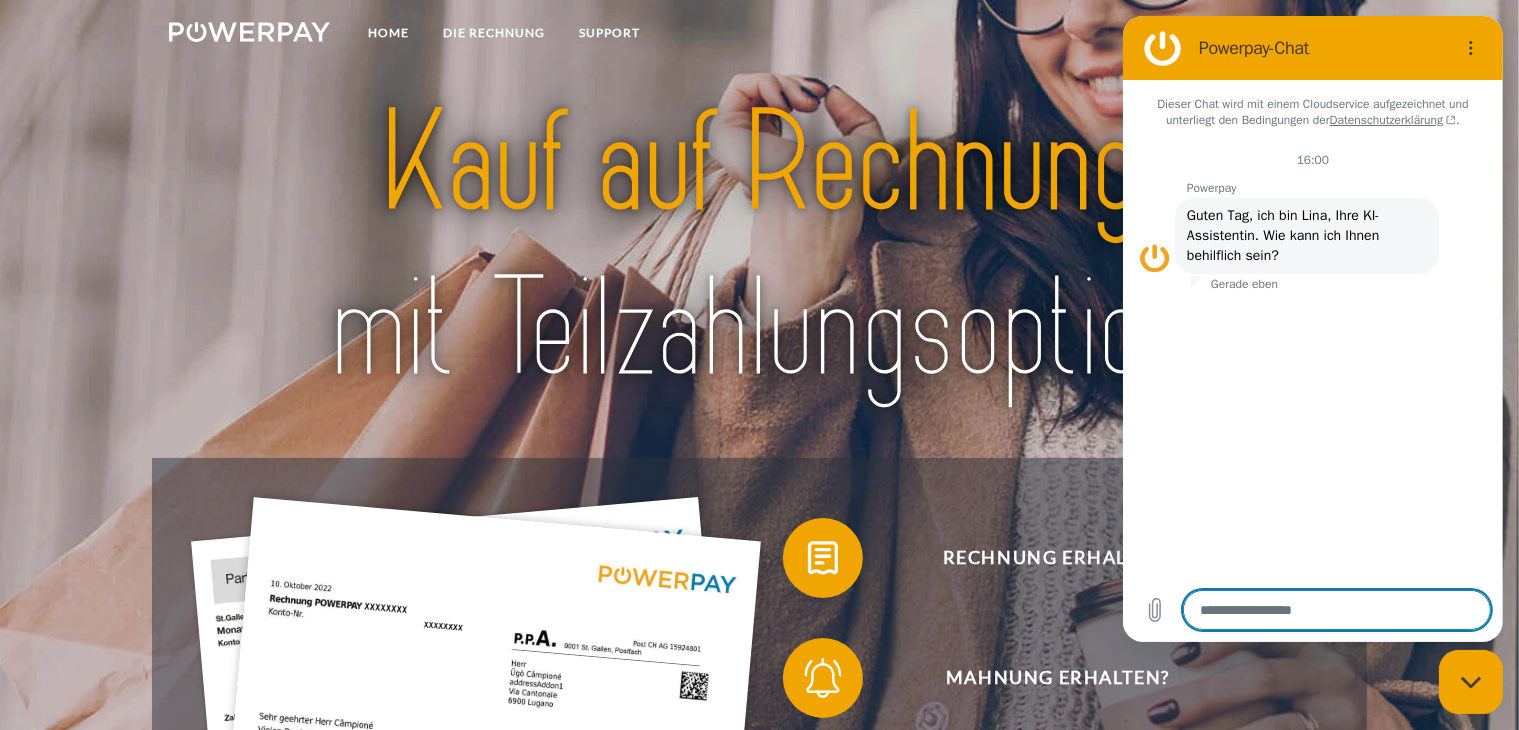 type on "*" 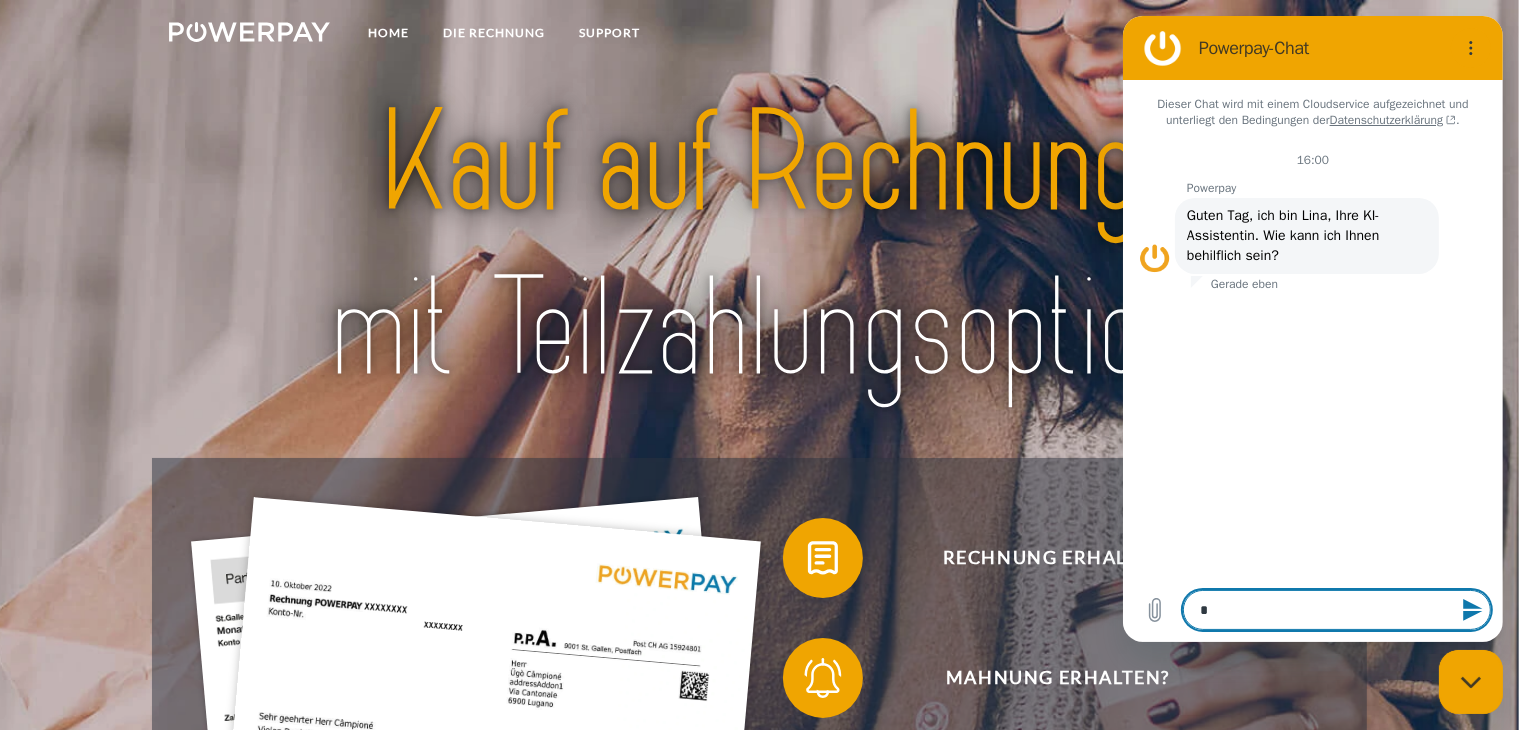 type on "**" 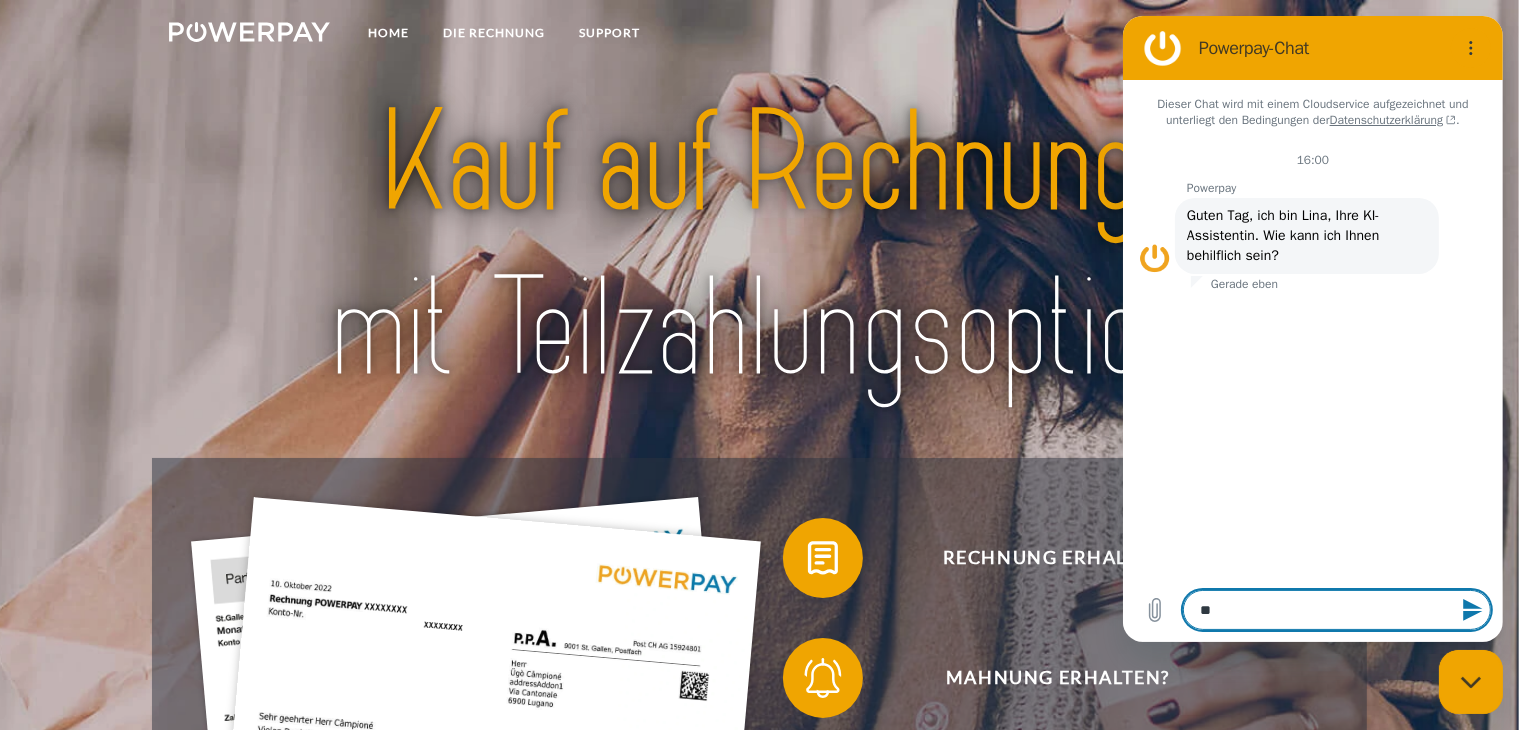 type on "***" 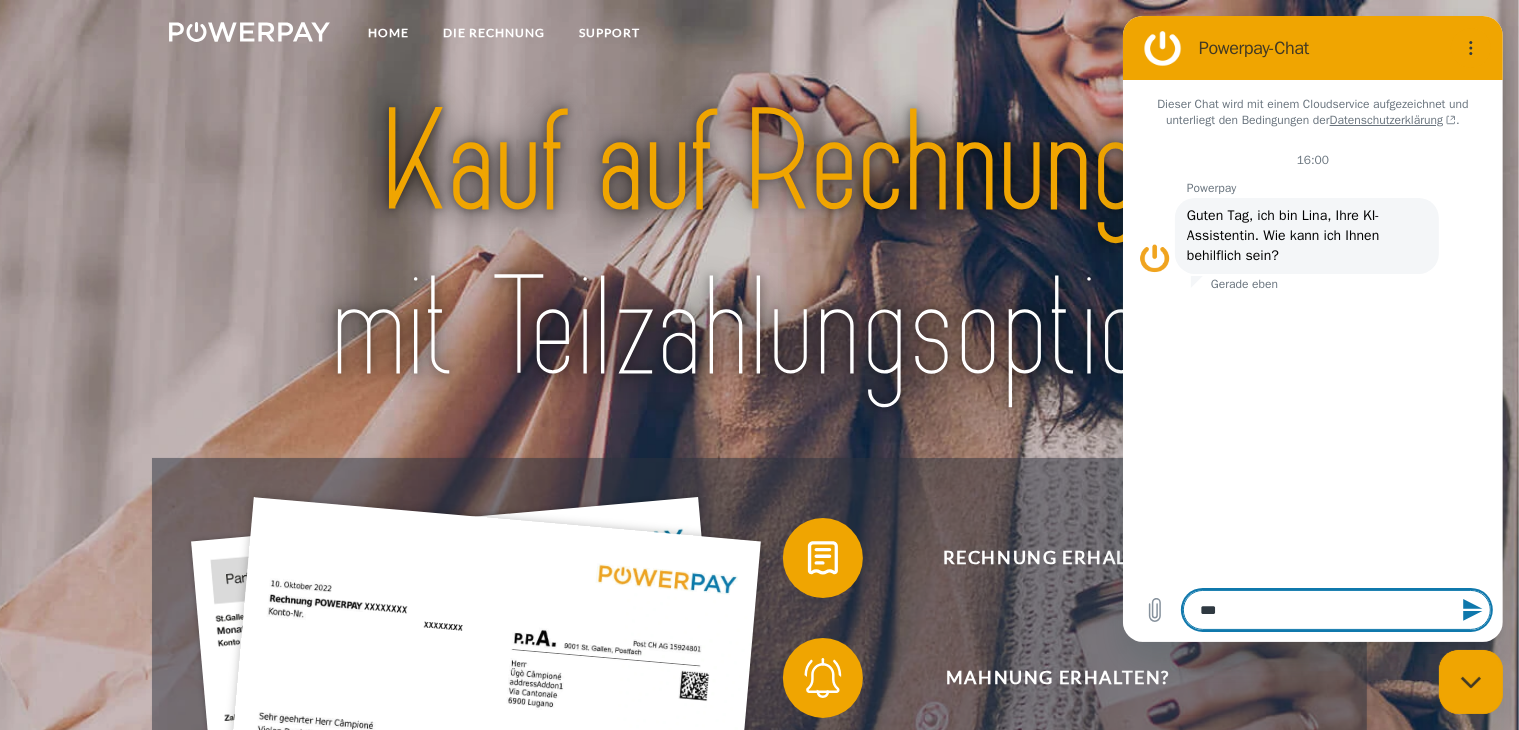 type on "****" 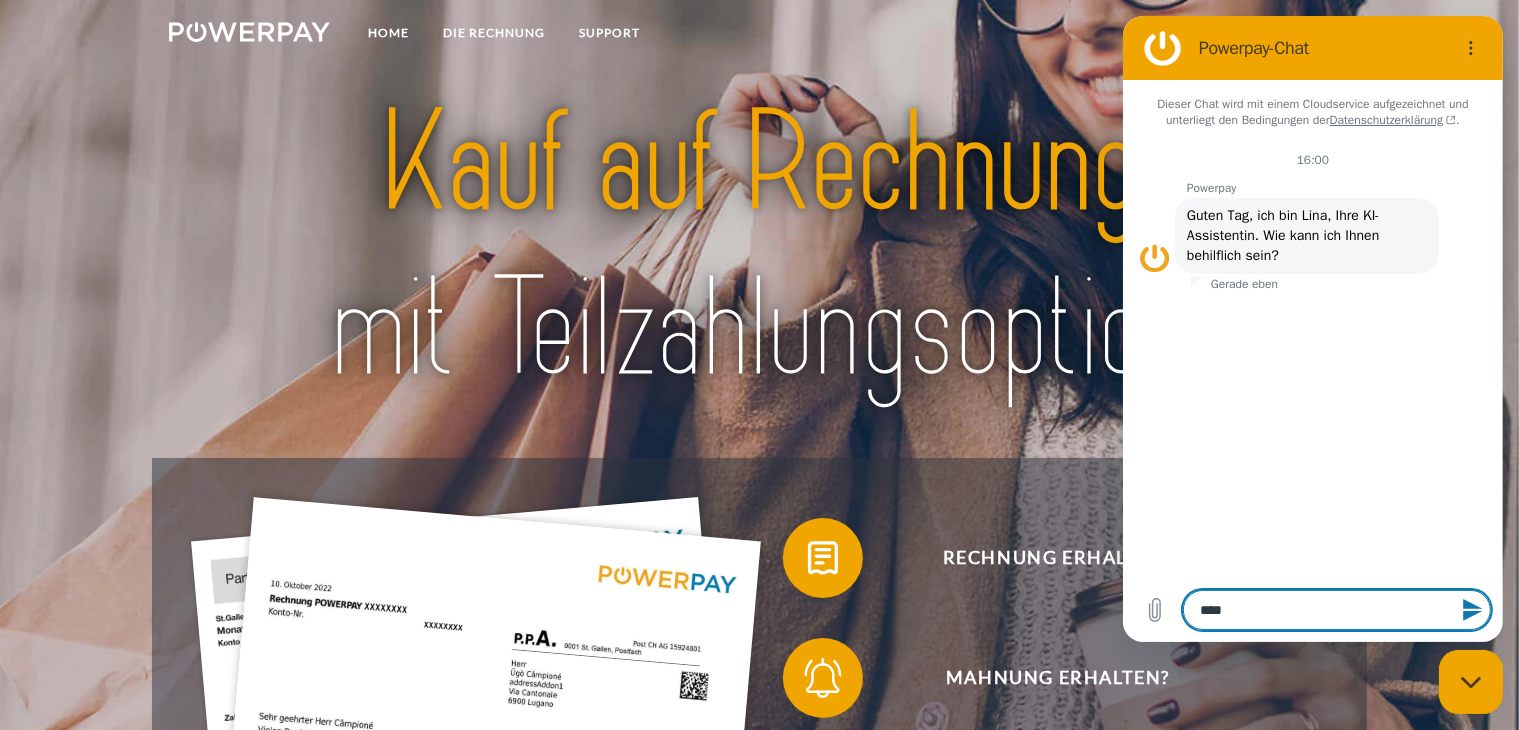 type on "*****" 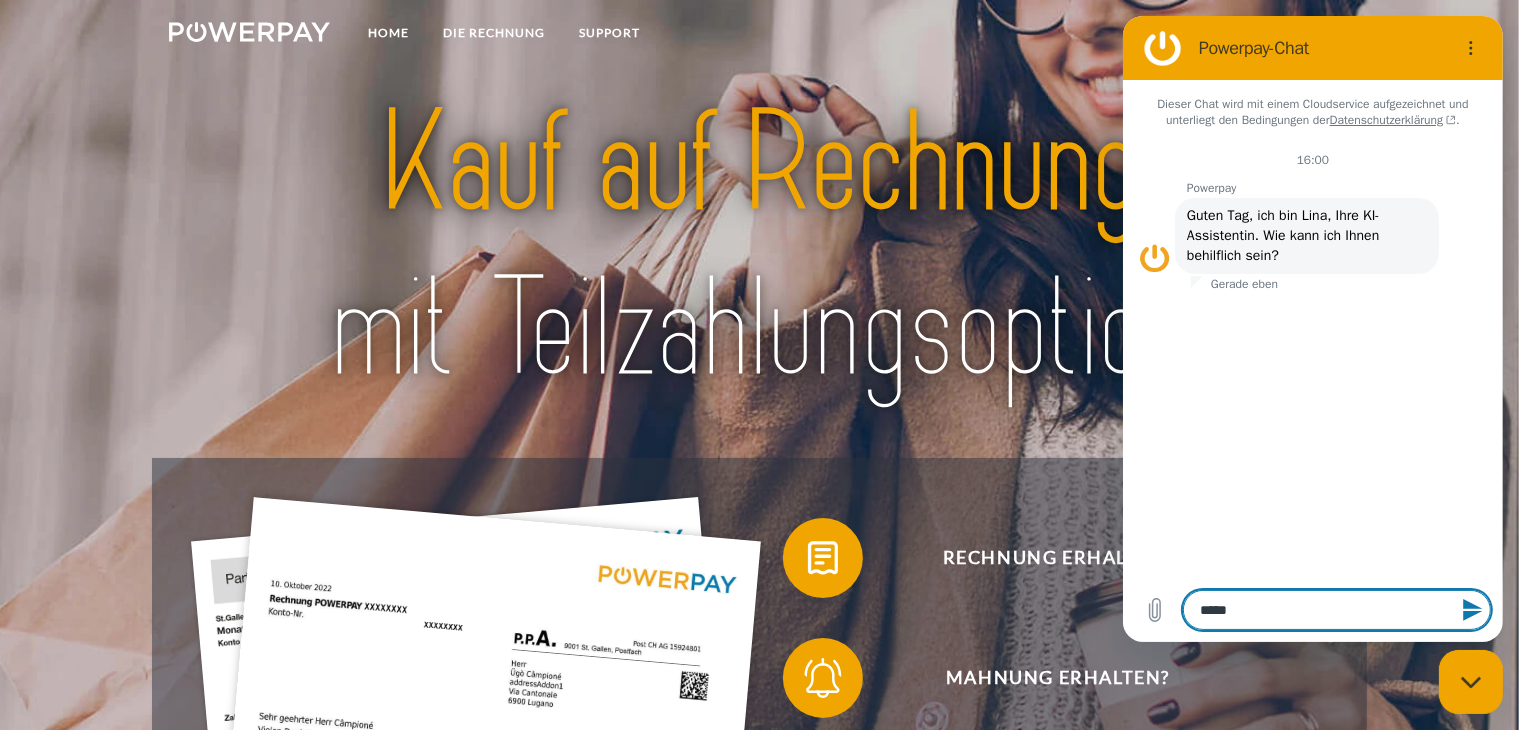type on "*****" 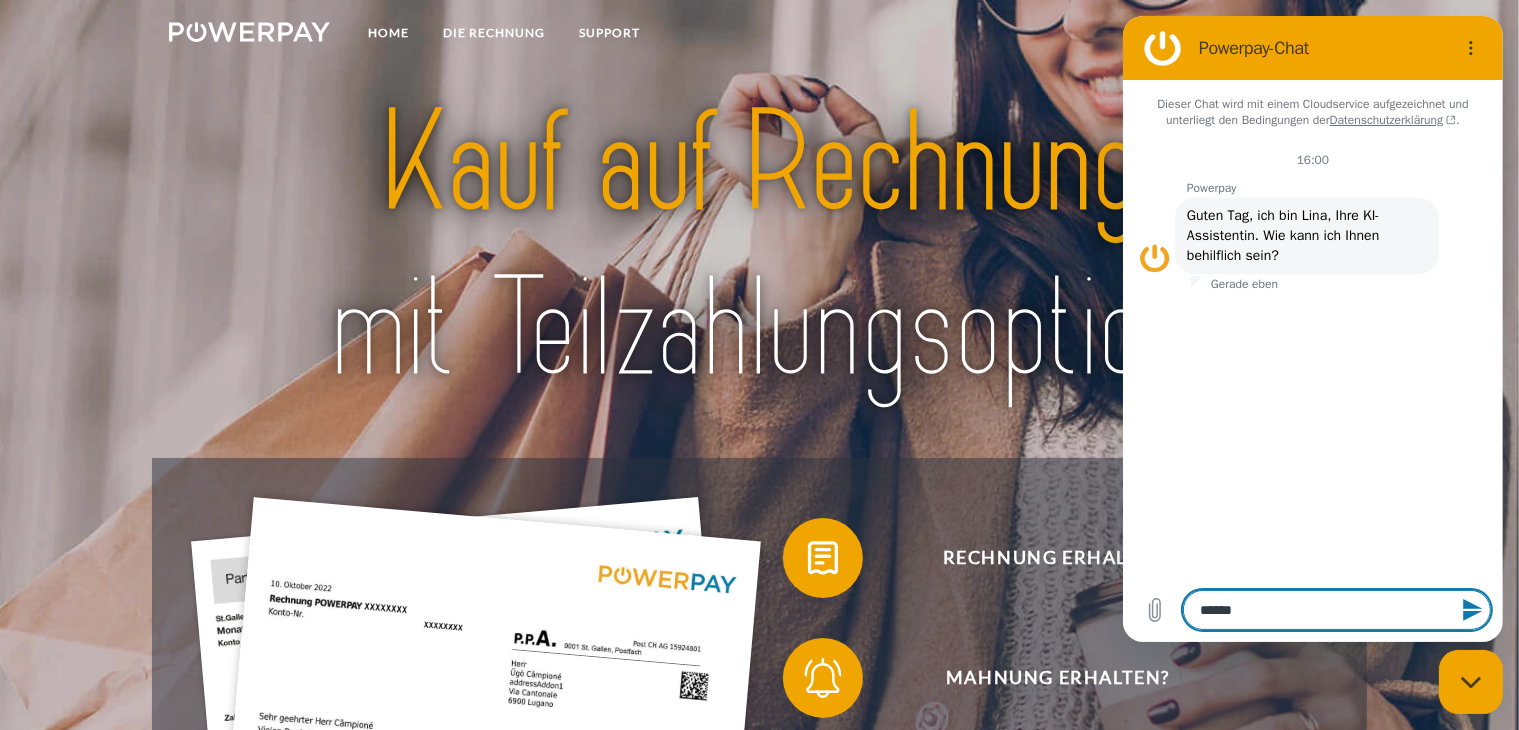 type on "*******" 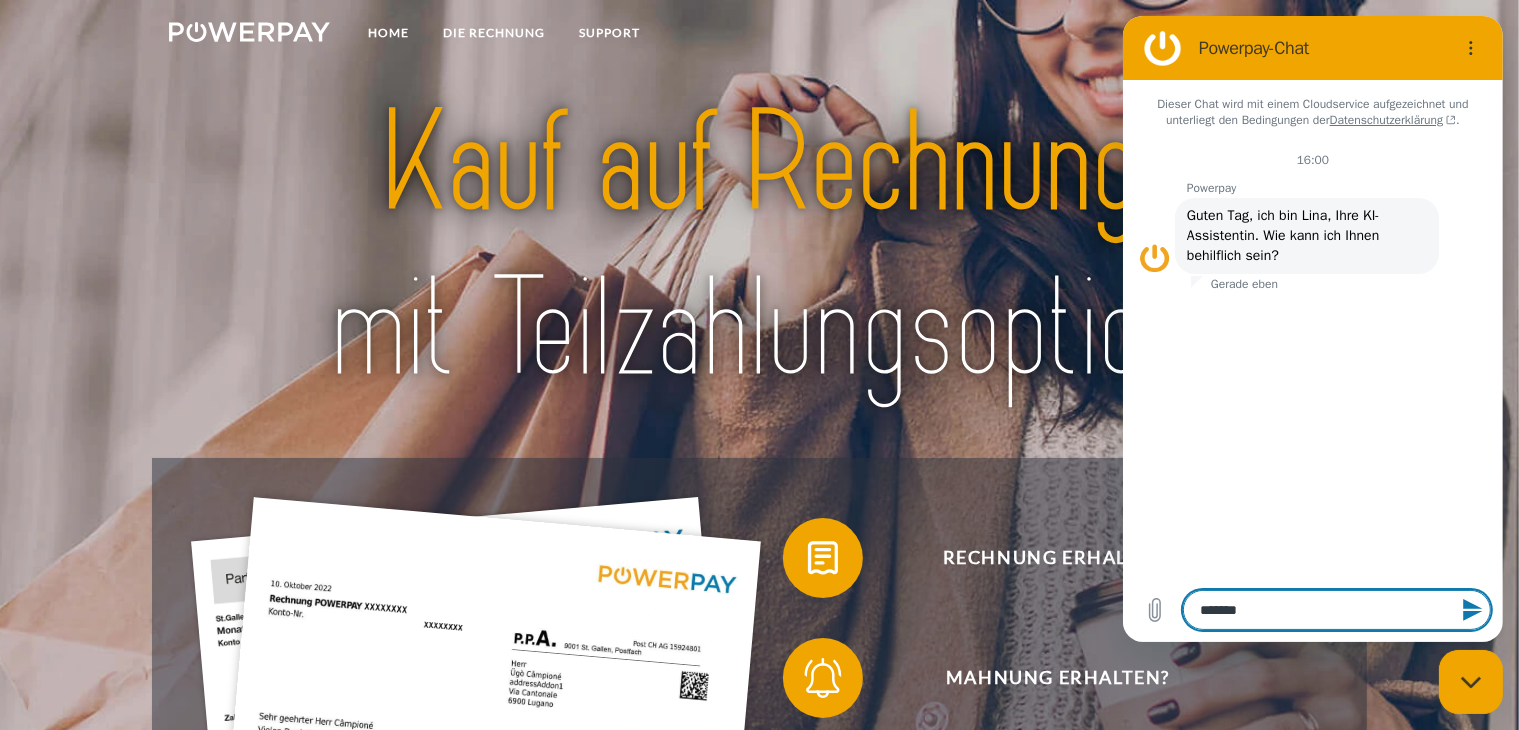 type on "********" 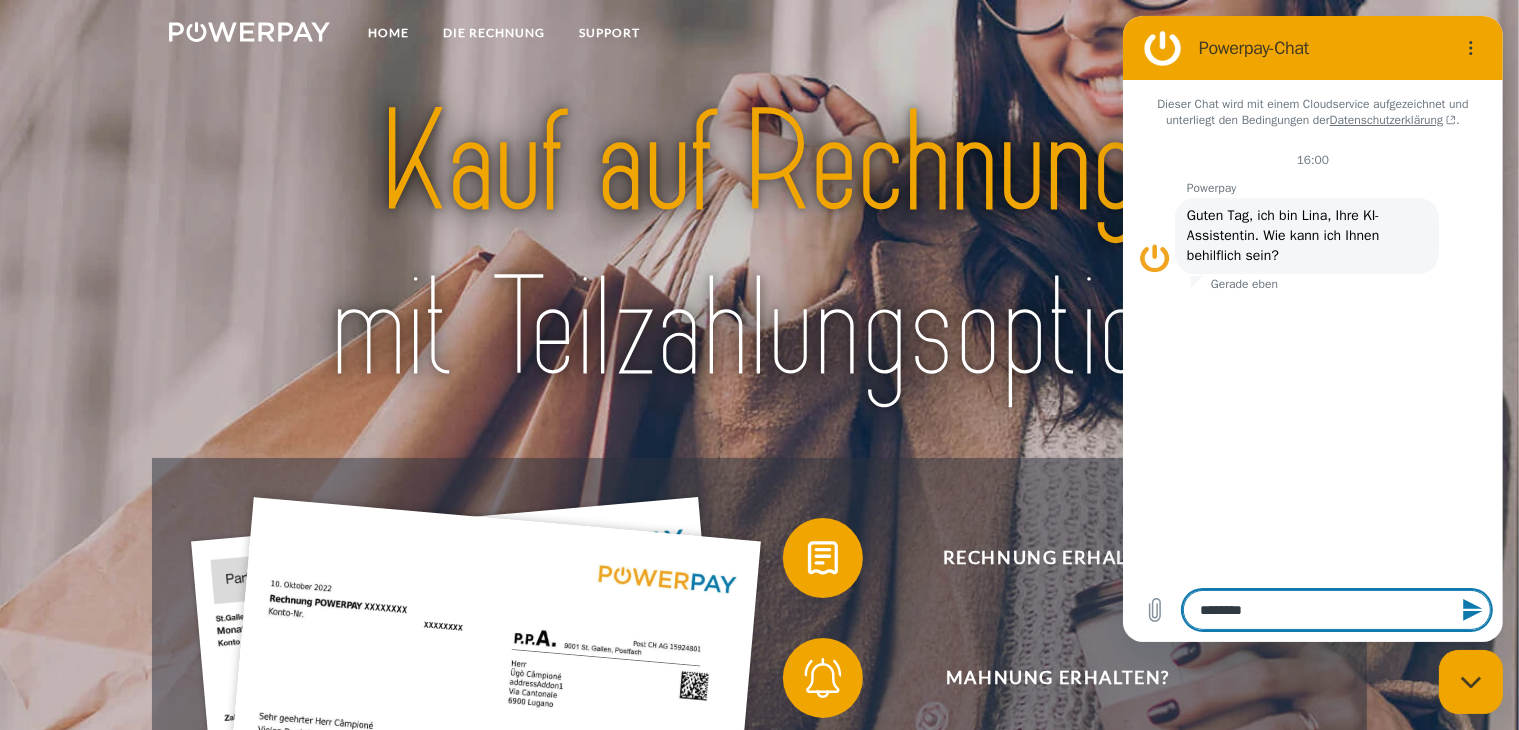 type on "*********" 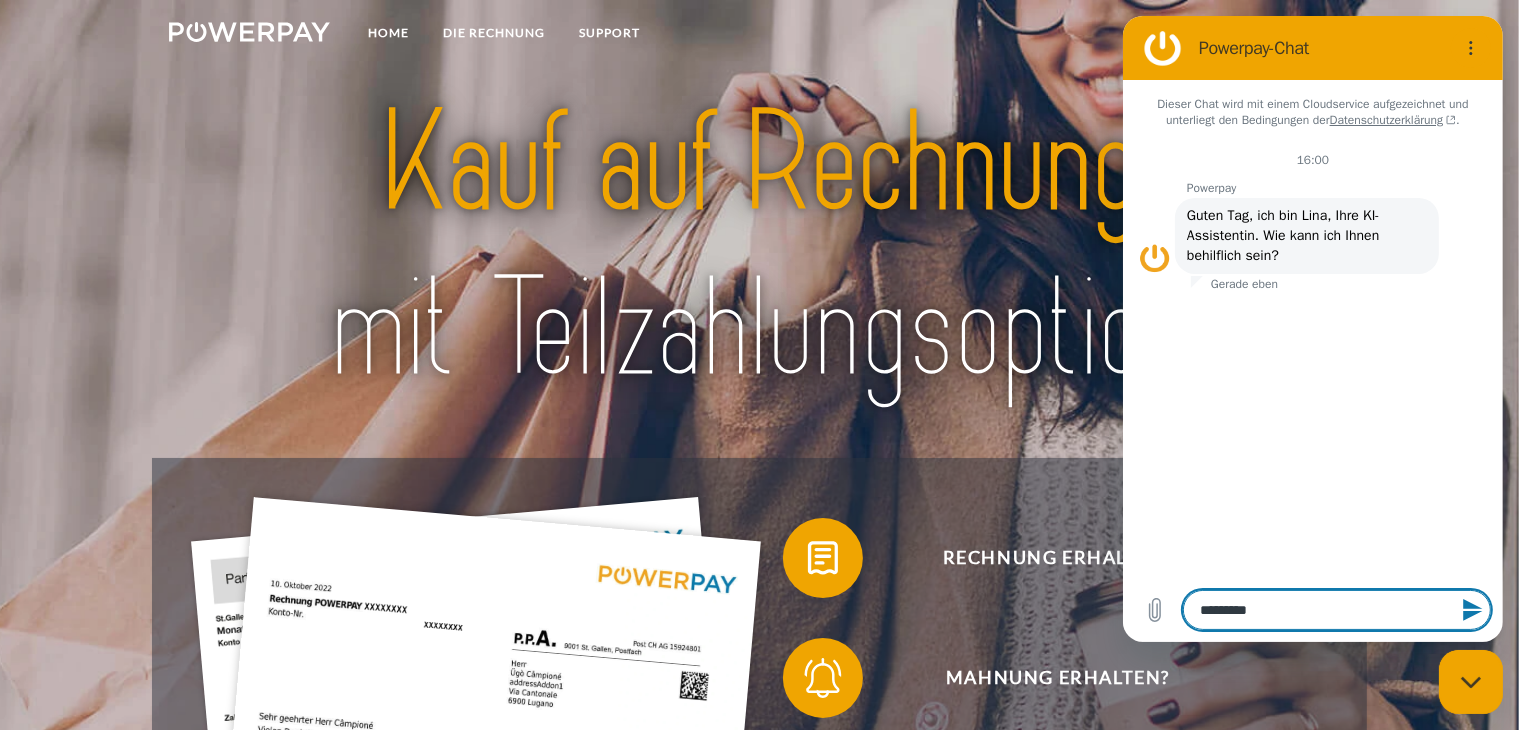 type on "**********" 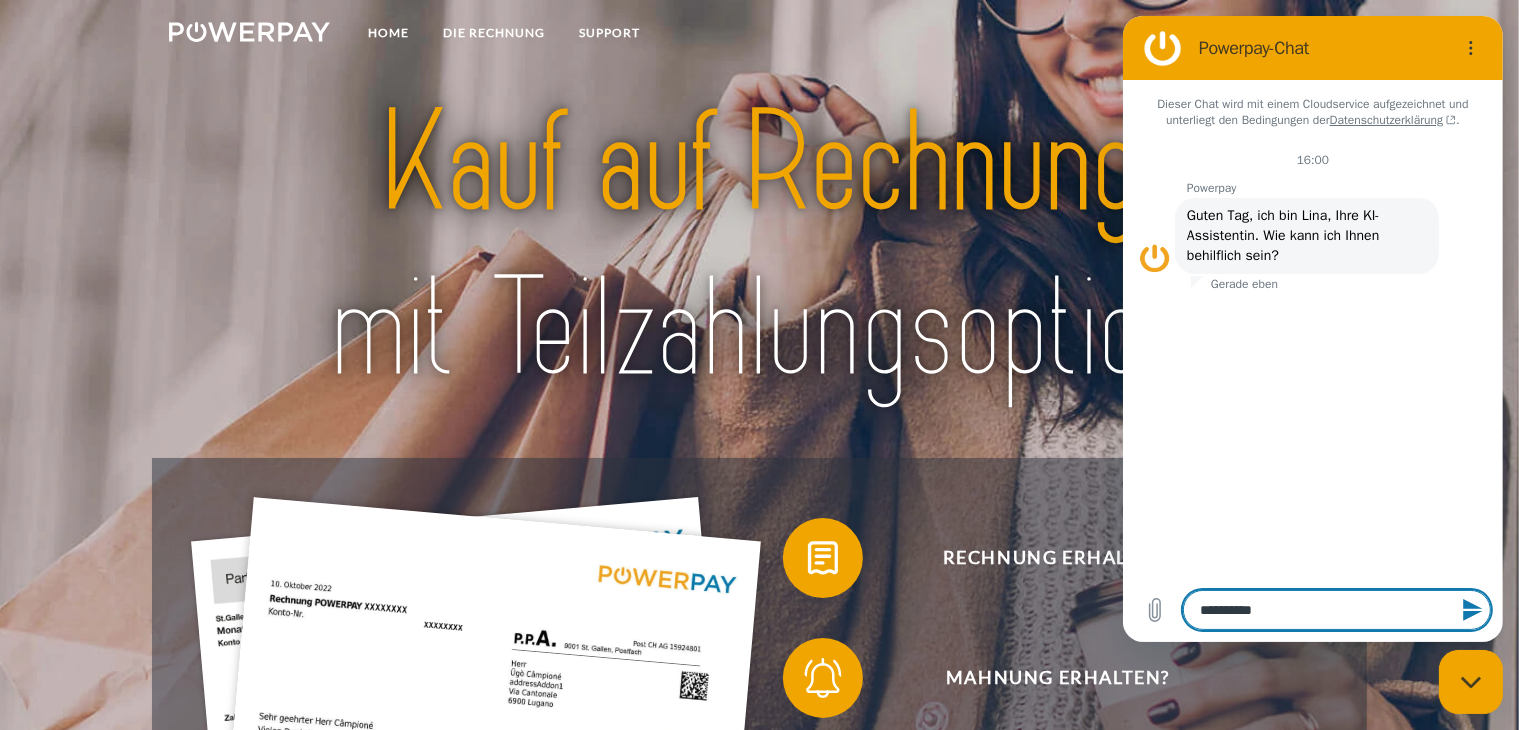 type on "**********" 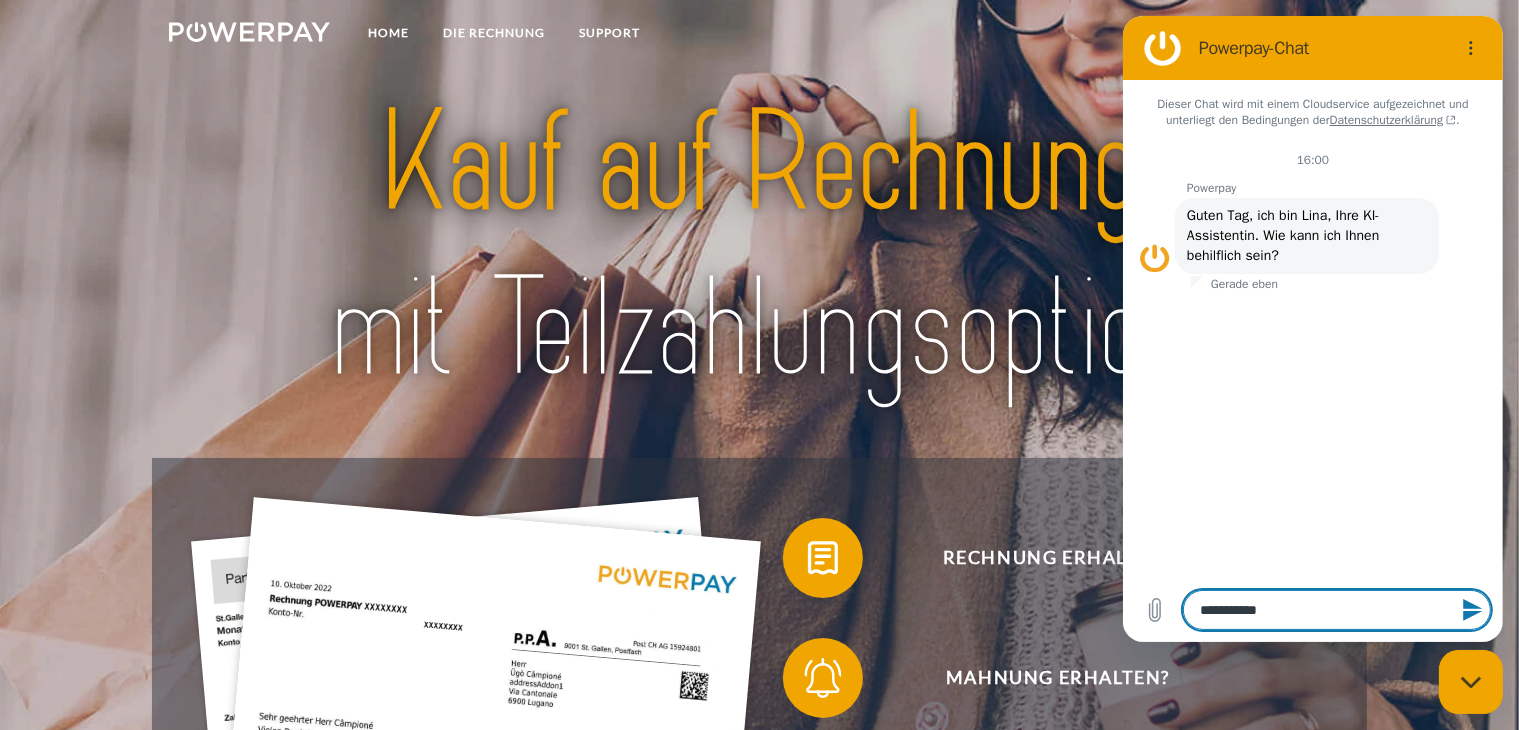 type on "**********" 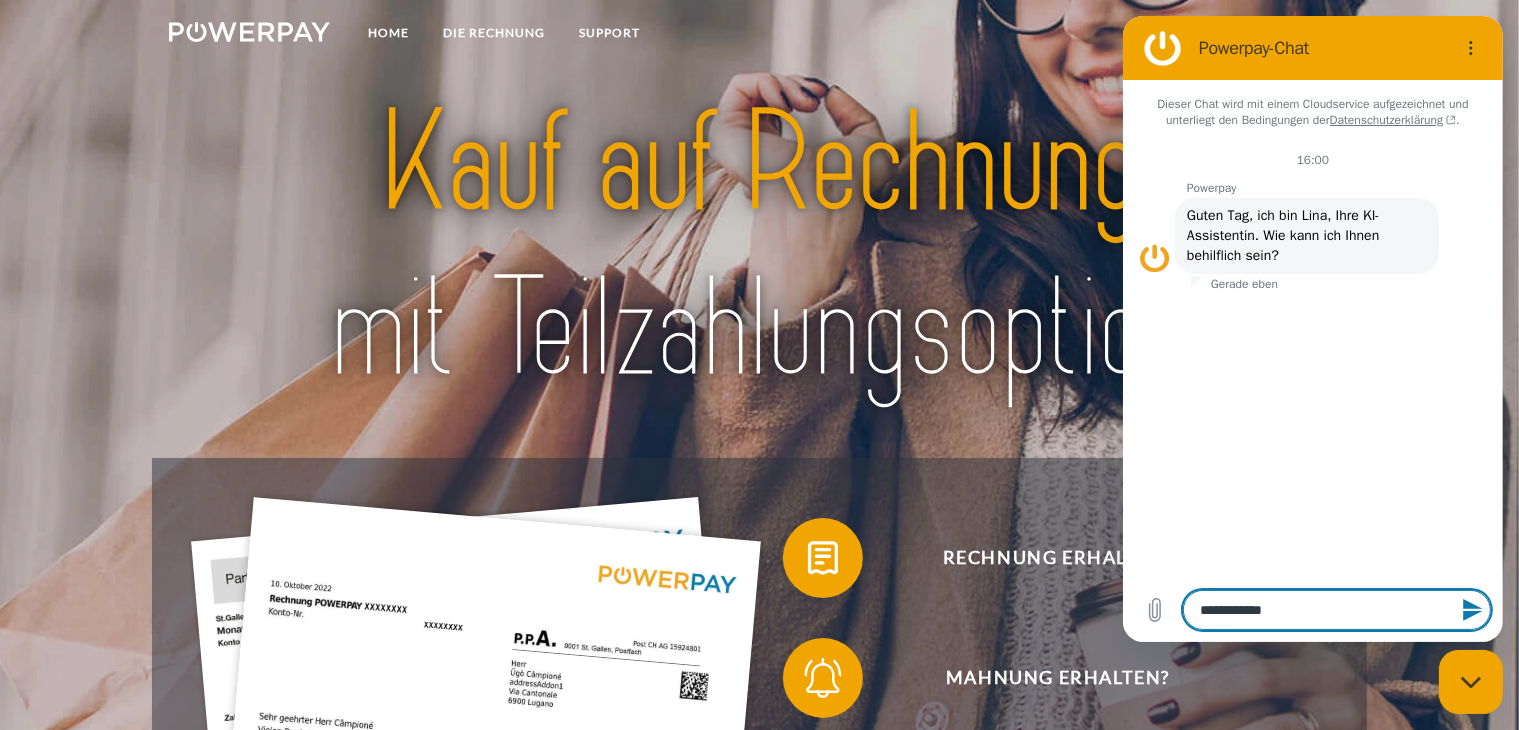 type on "**********" 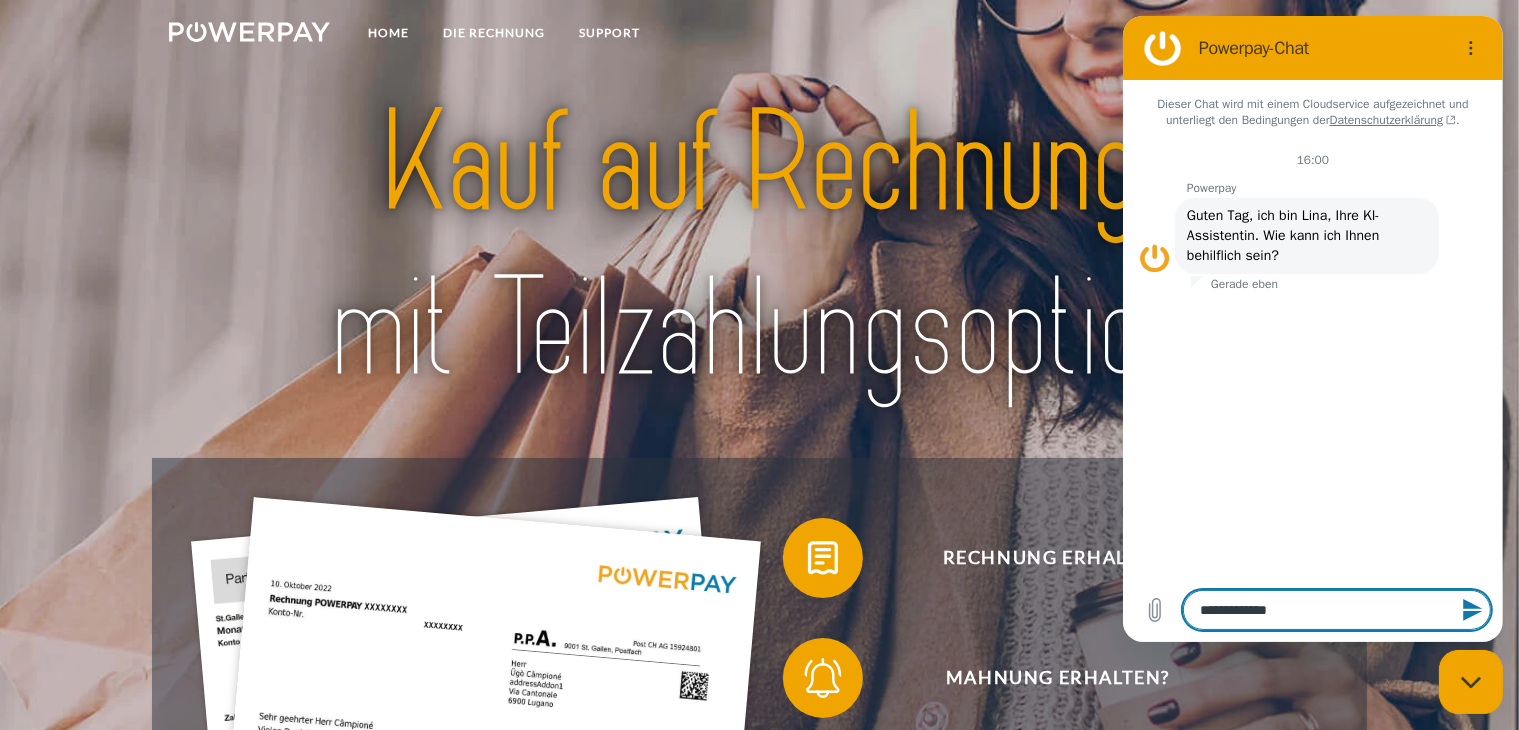 type on "**********" 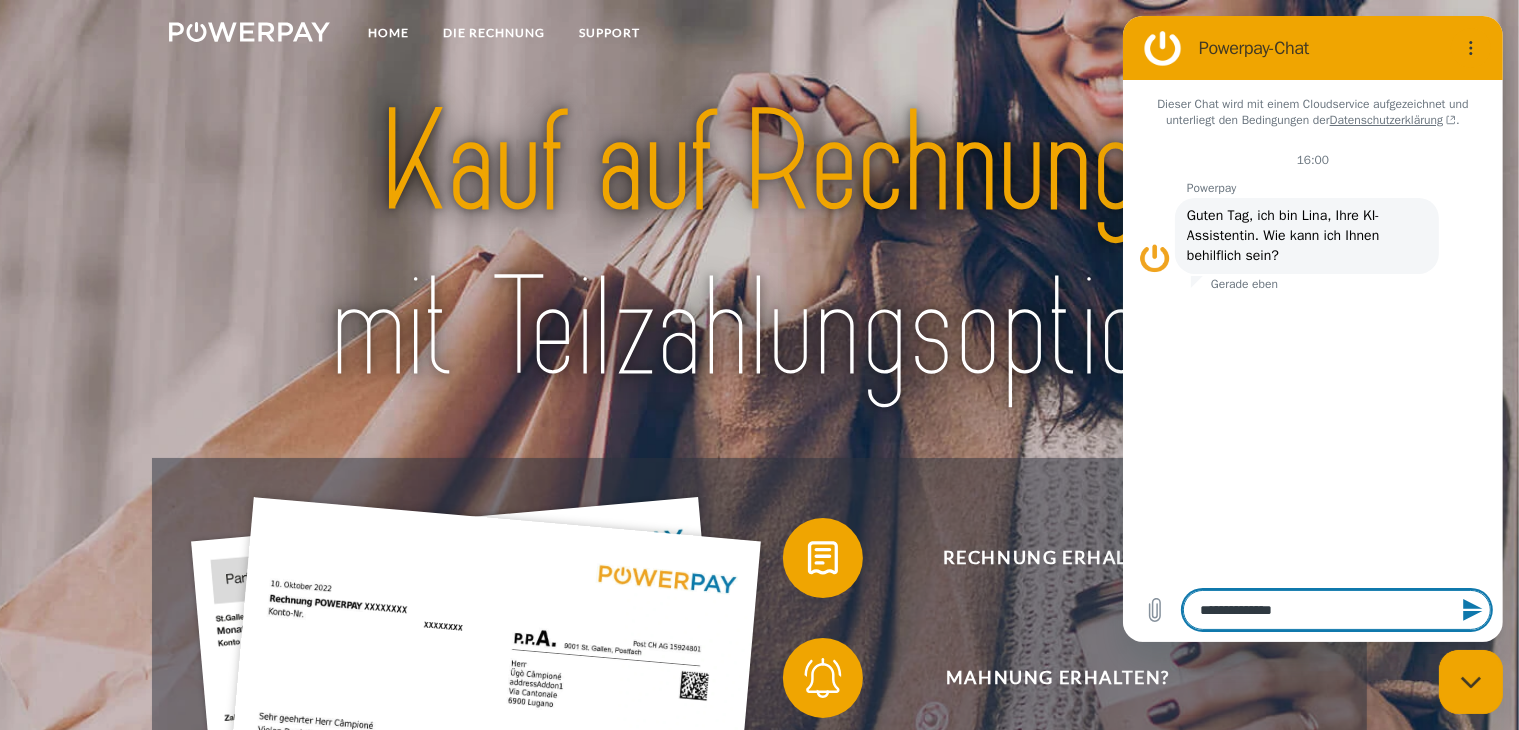 type on "**********" 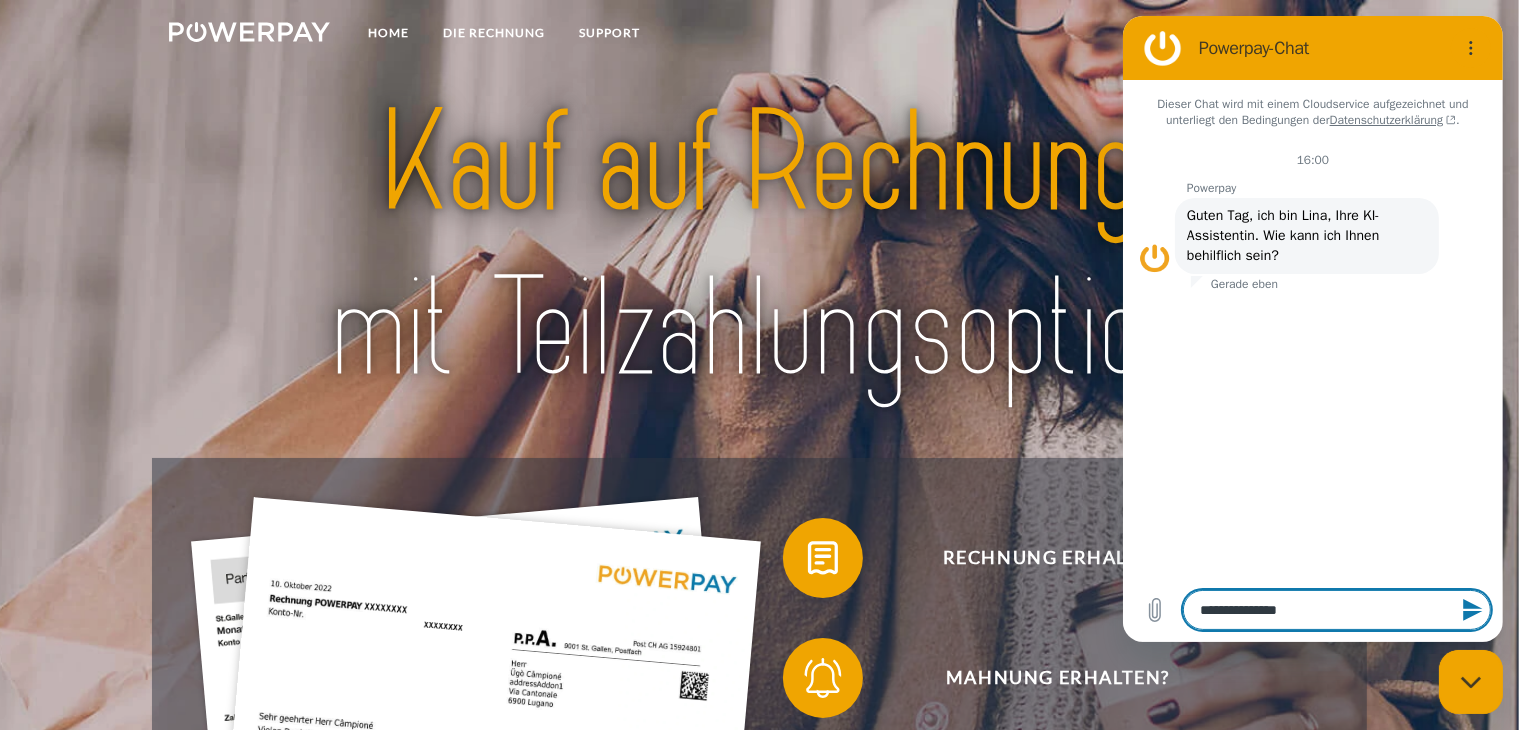 type on "**********" 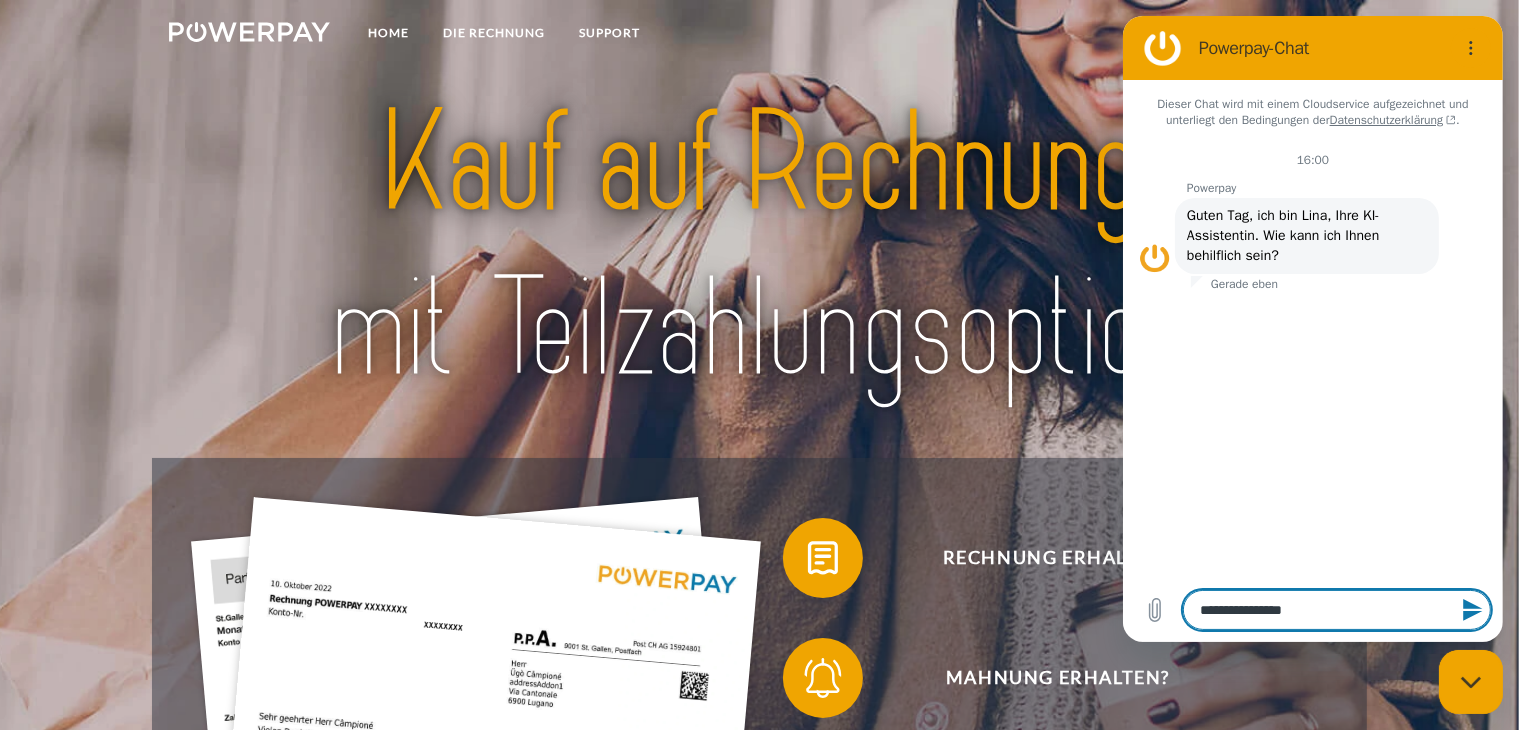 type on "**********" 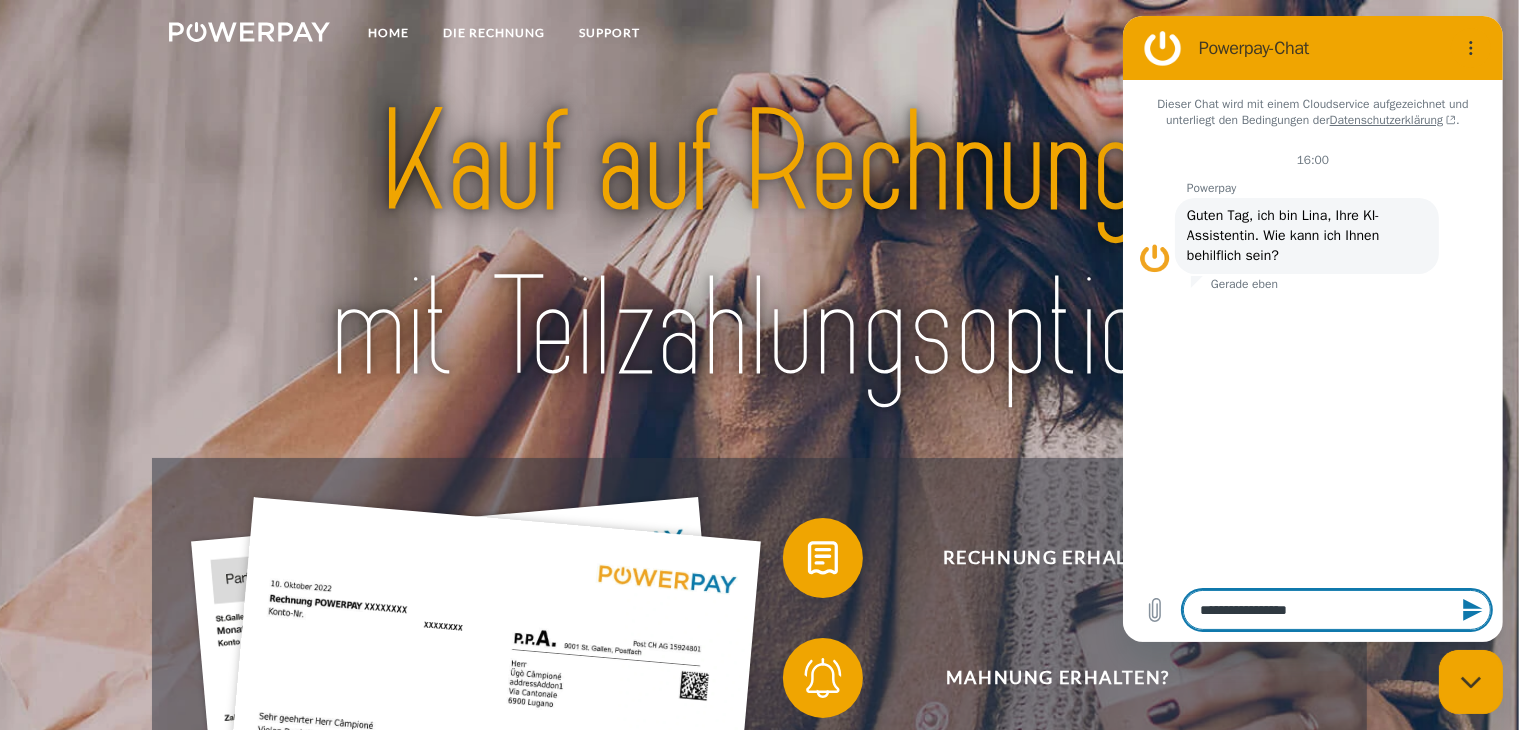 type on "**********" 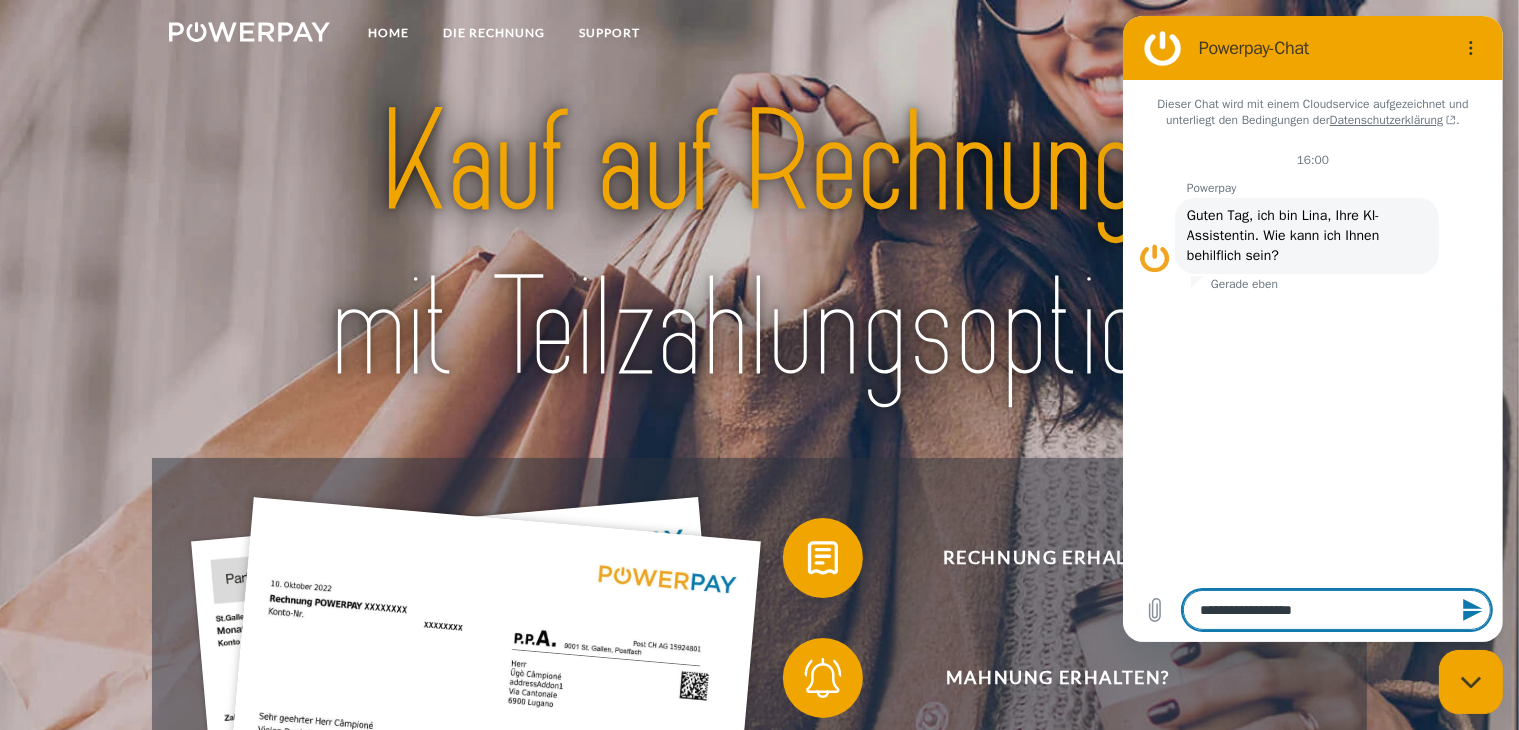 type on "**********" 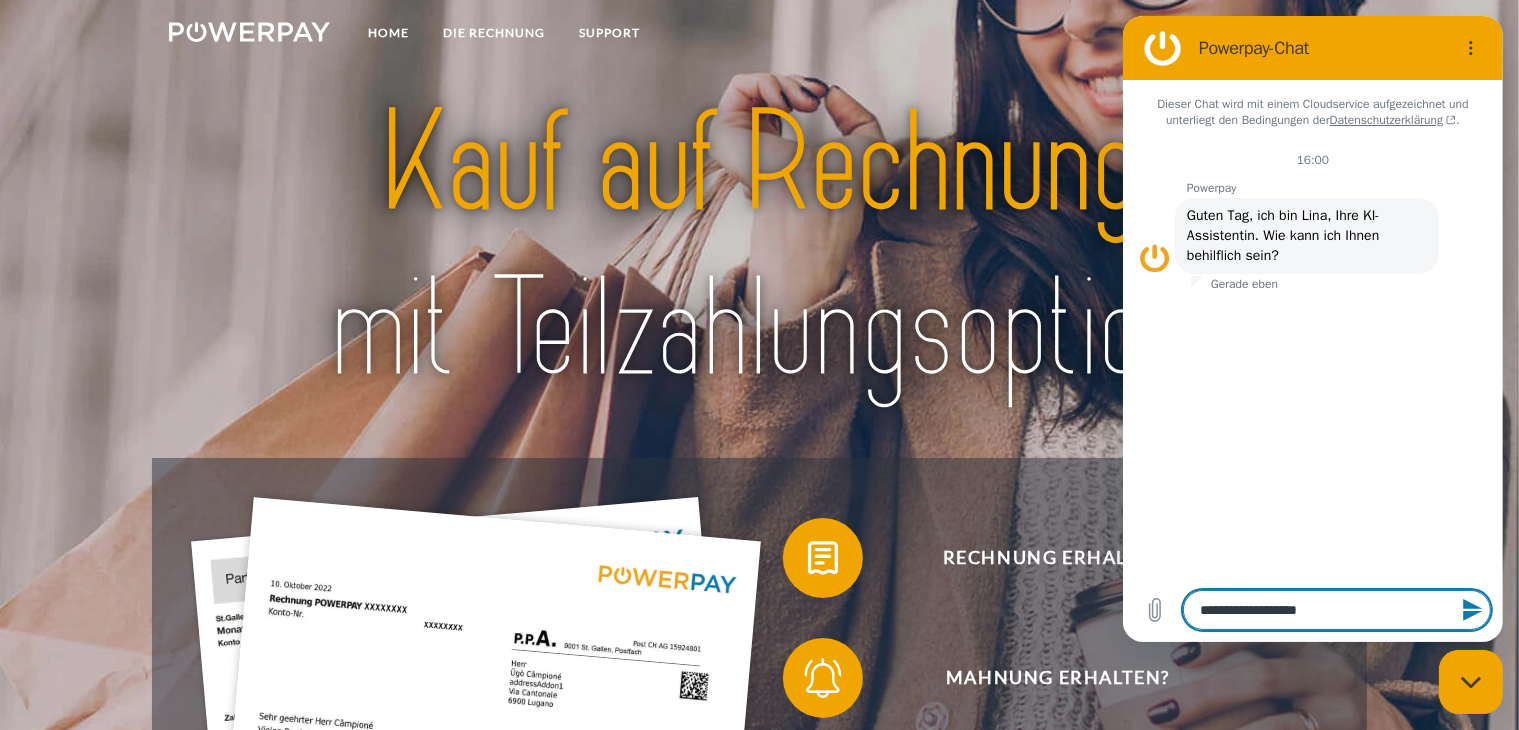 type on "**********" 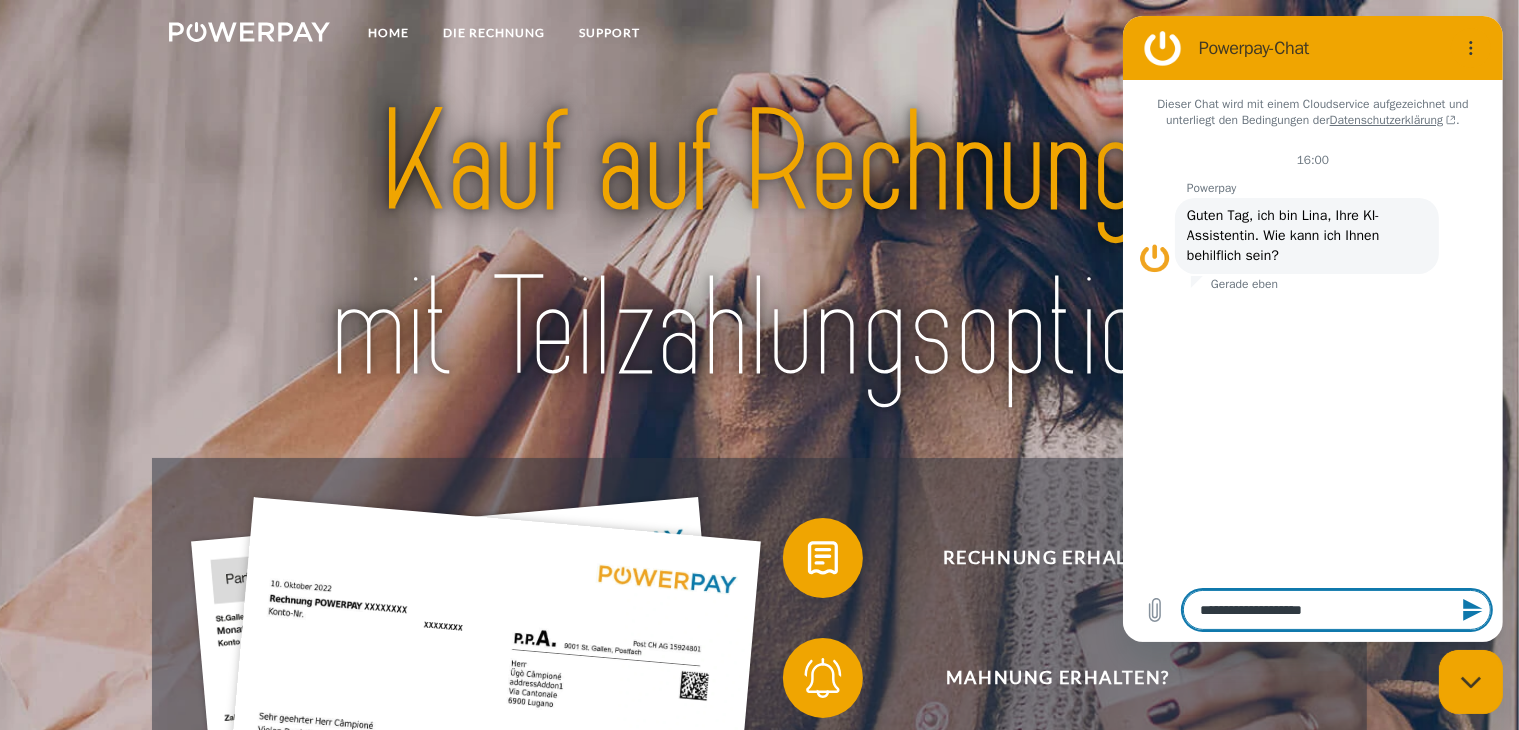 type on "**********" 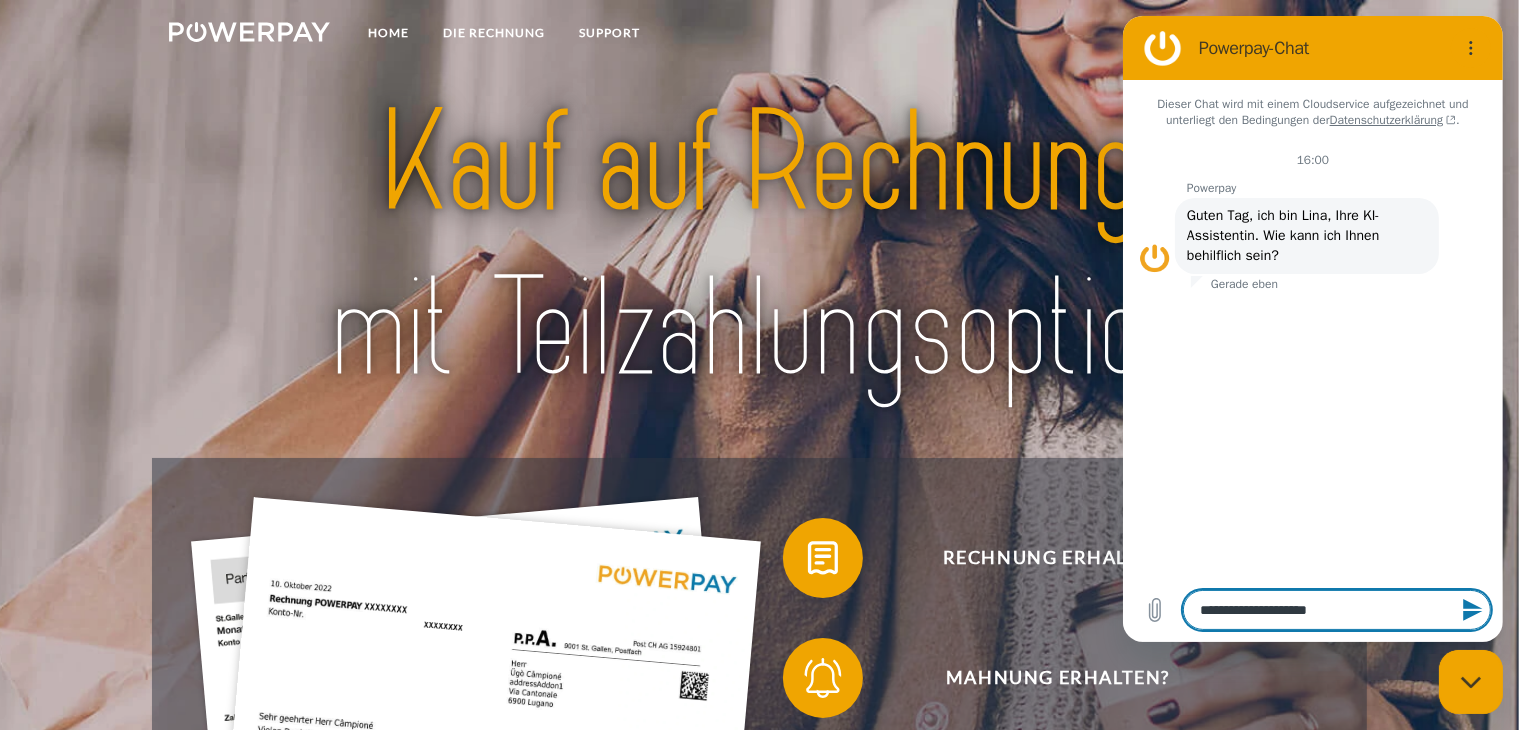 type 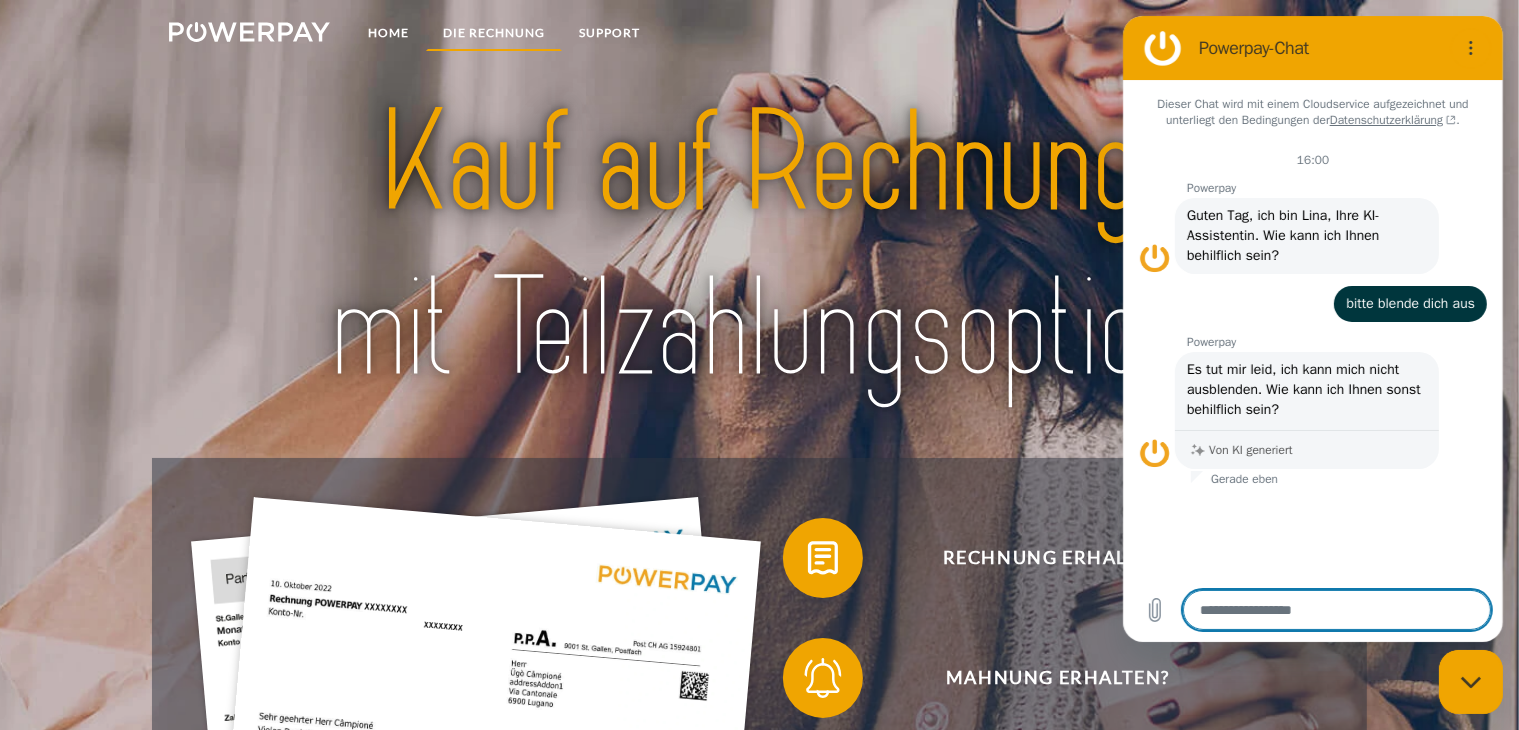 click on "DIE RECHNUNG" at bounding box center (494, 33) 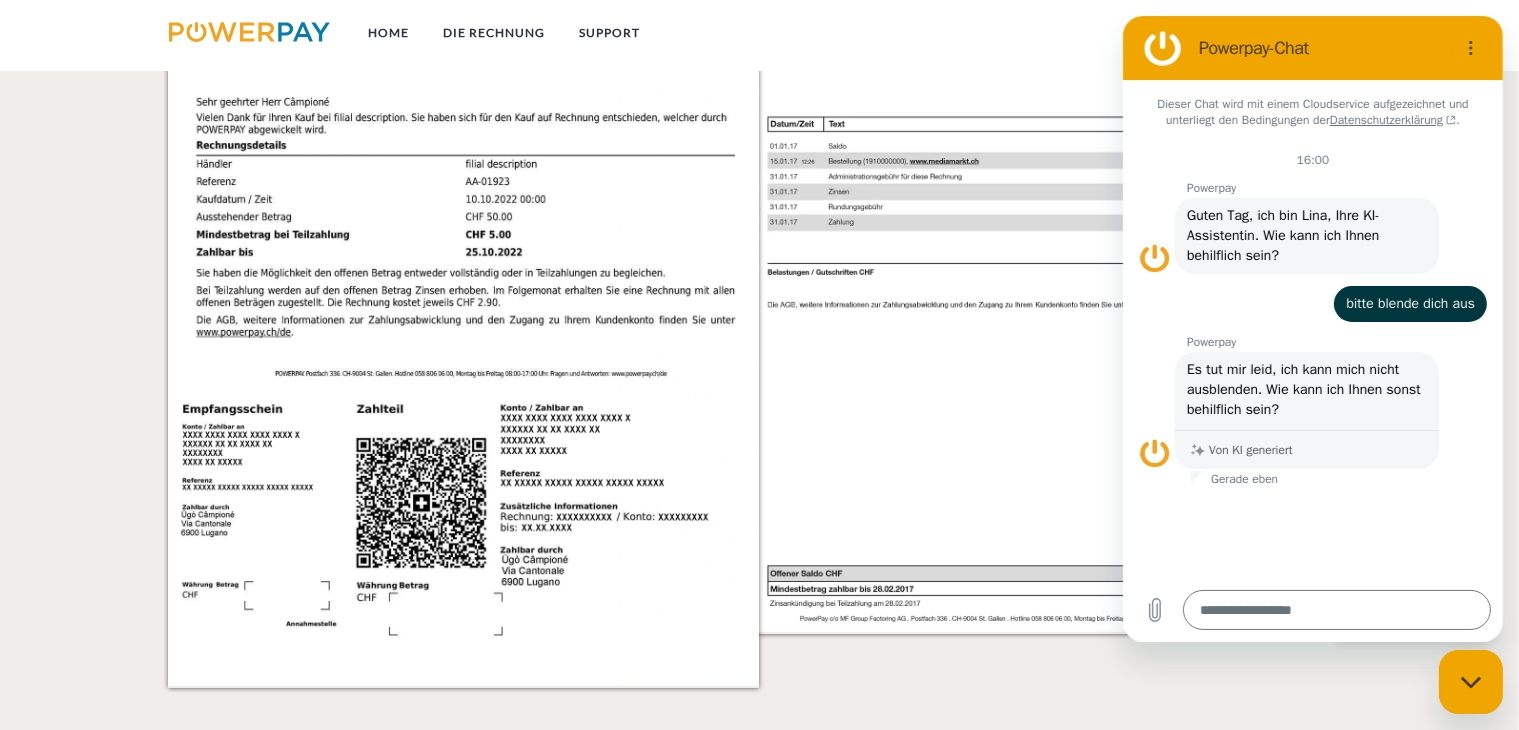 scroll, scrollTop: 2200, scrollLeft: 0, axis: vertical 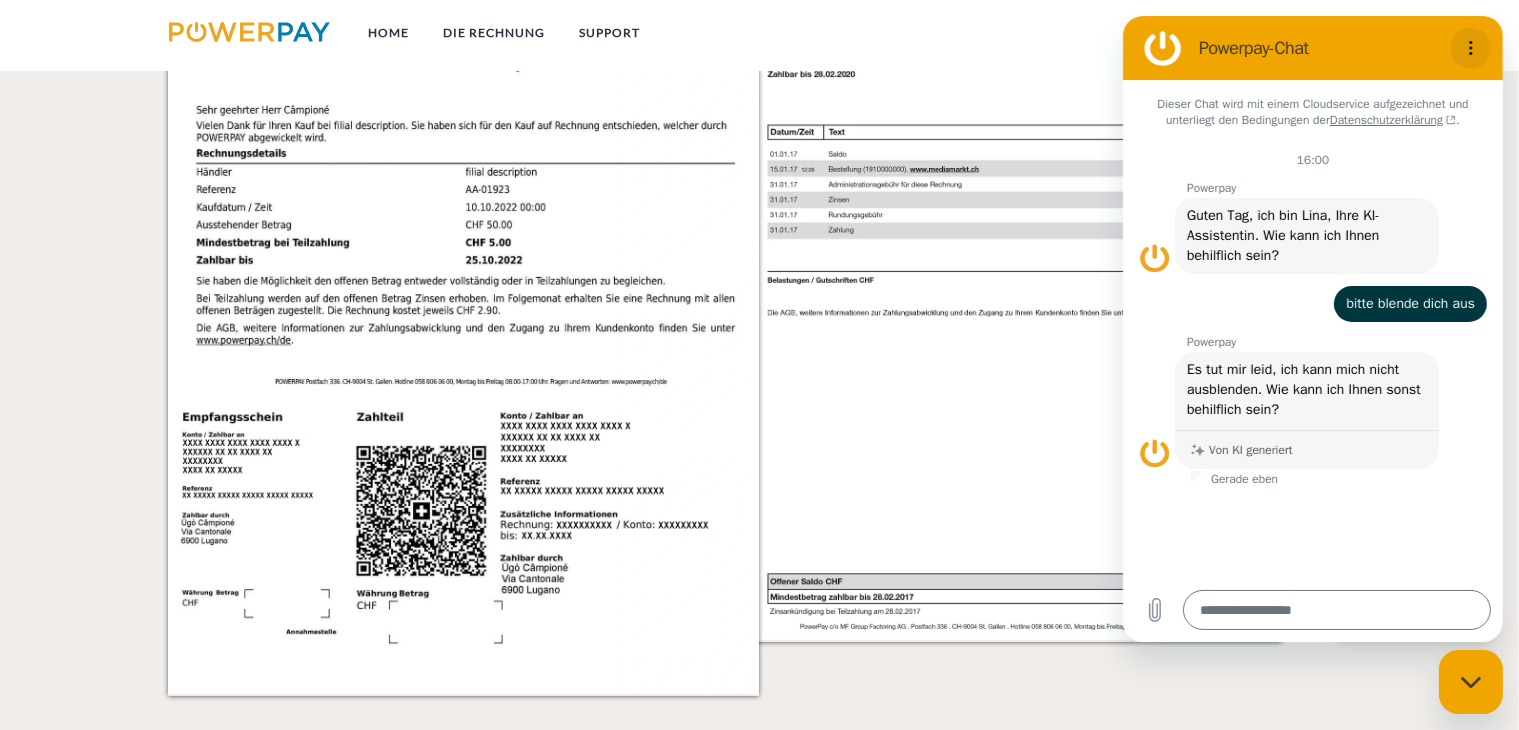click 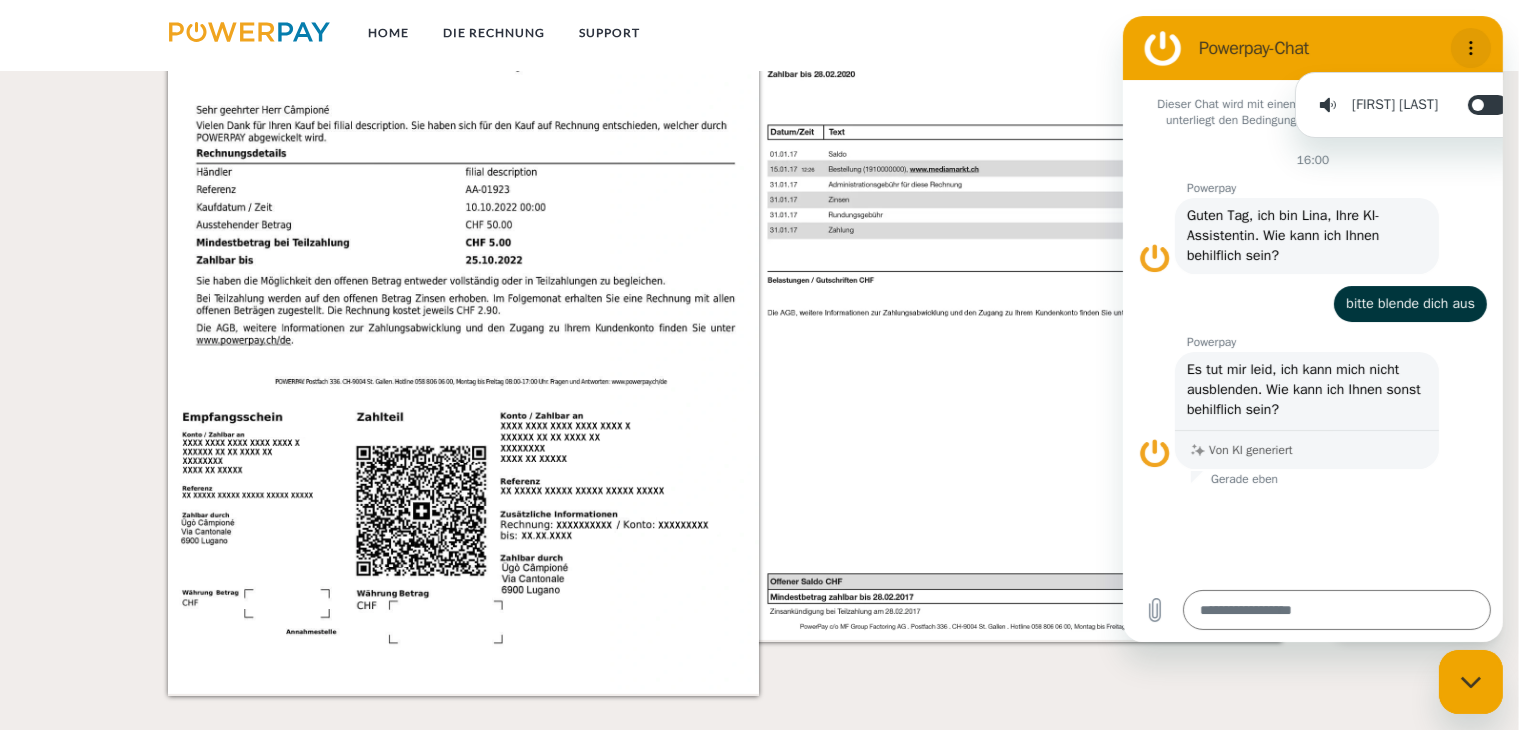 click 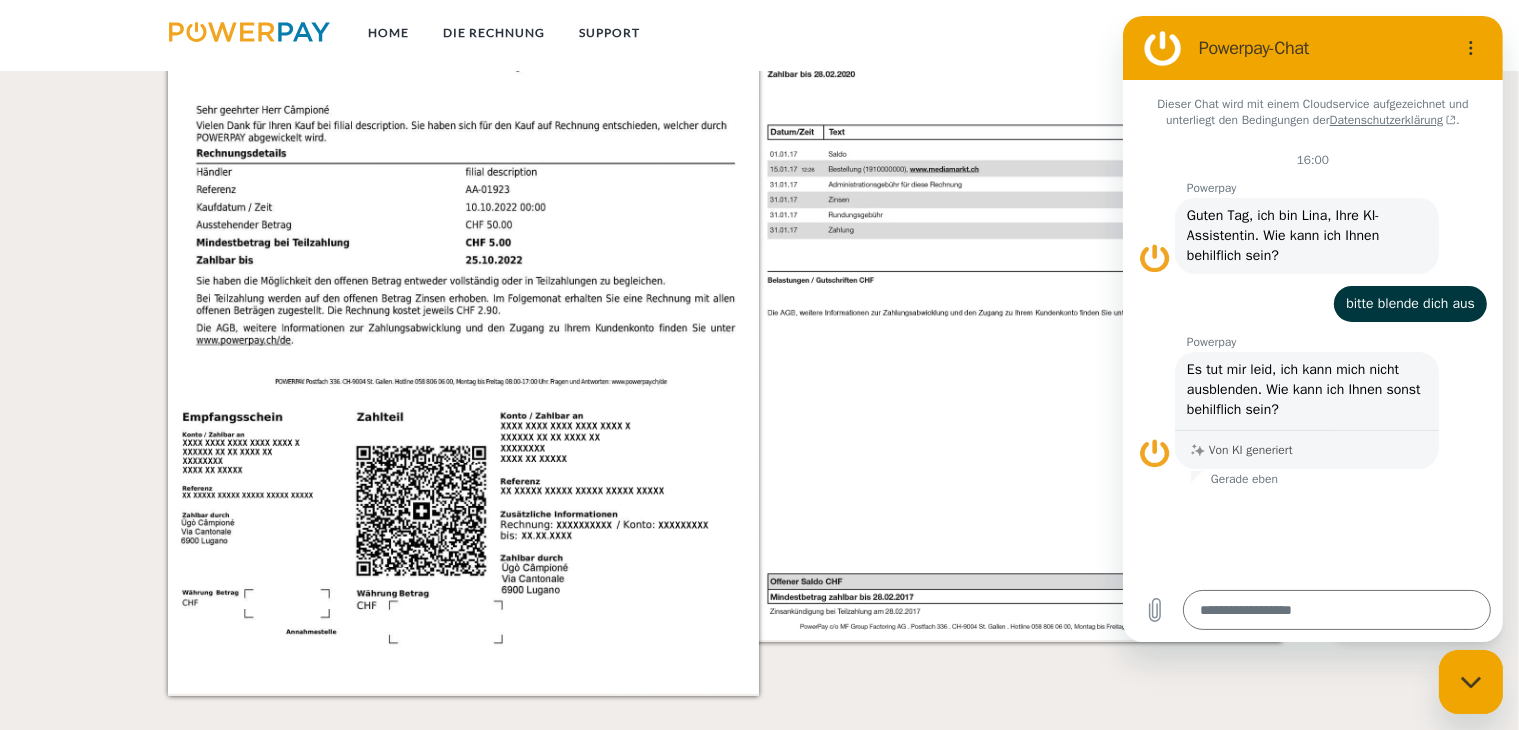 click at bounding box center (1162, 48) 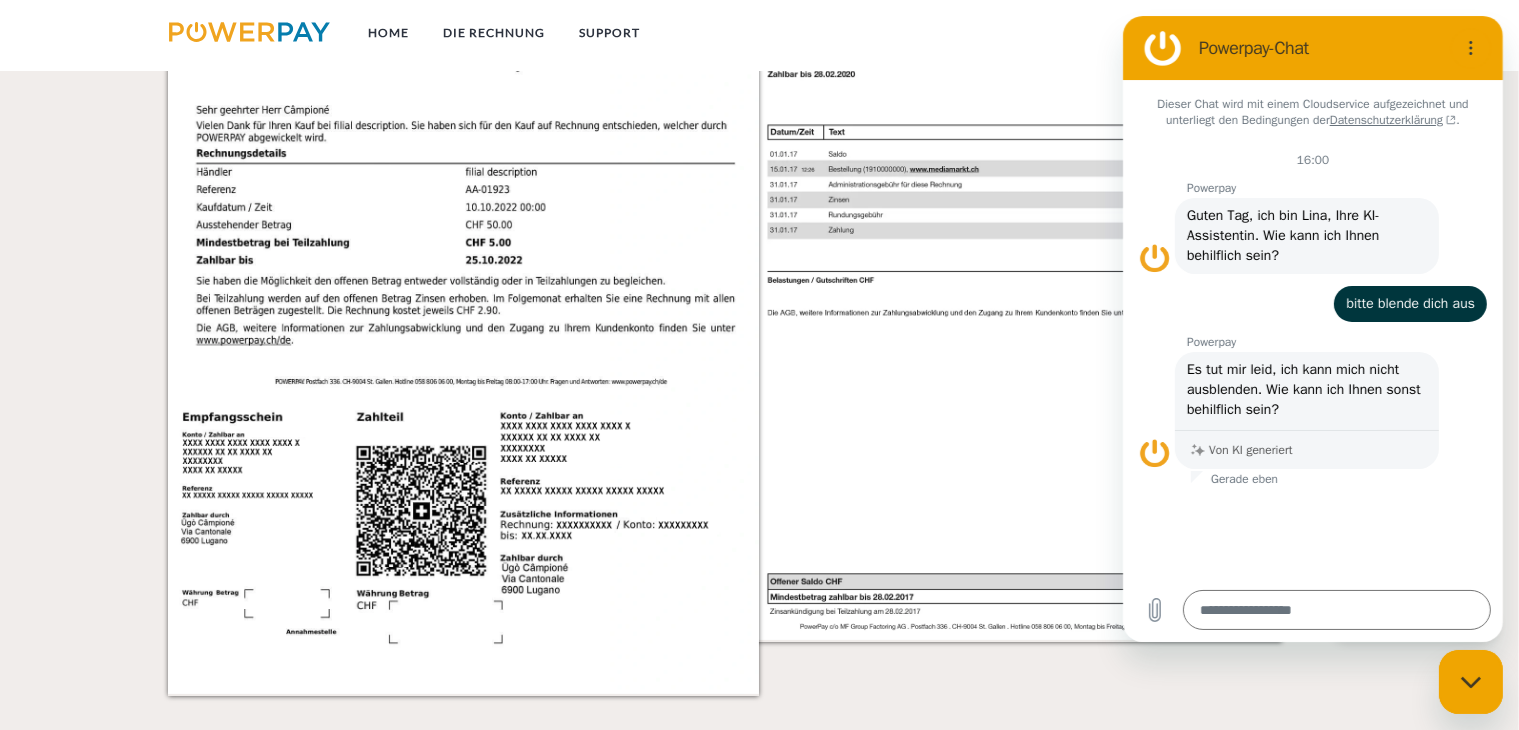 click at bounding box center [1045, 275] 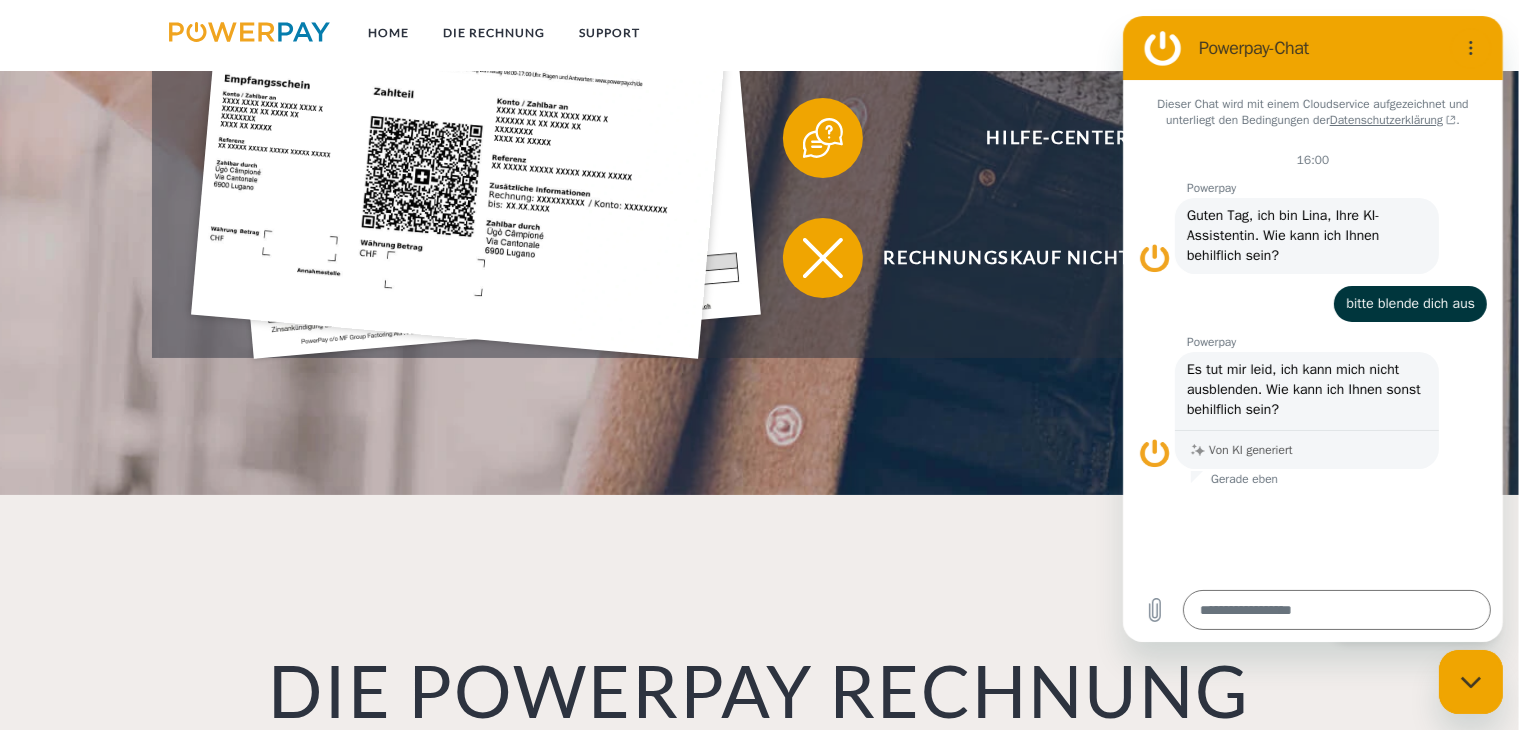 click at bounding box center (249, 32) 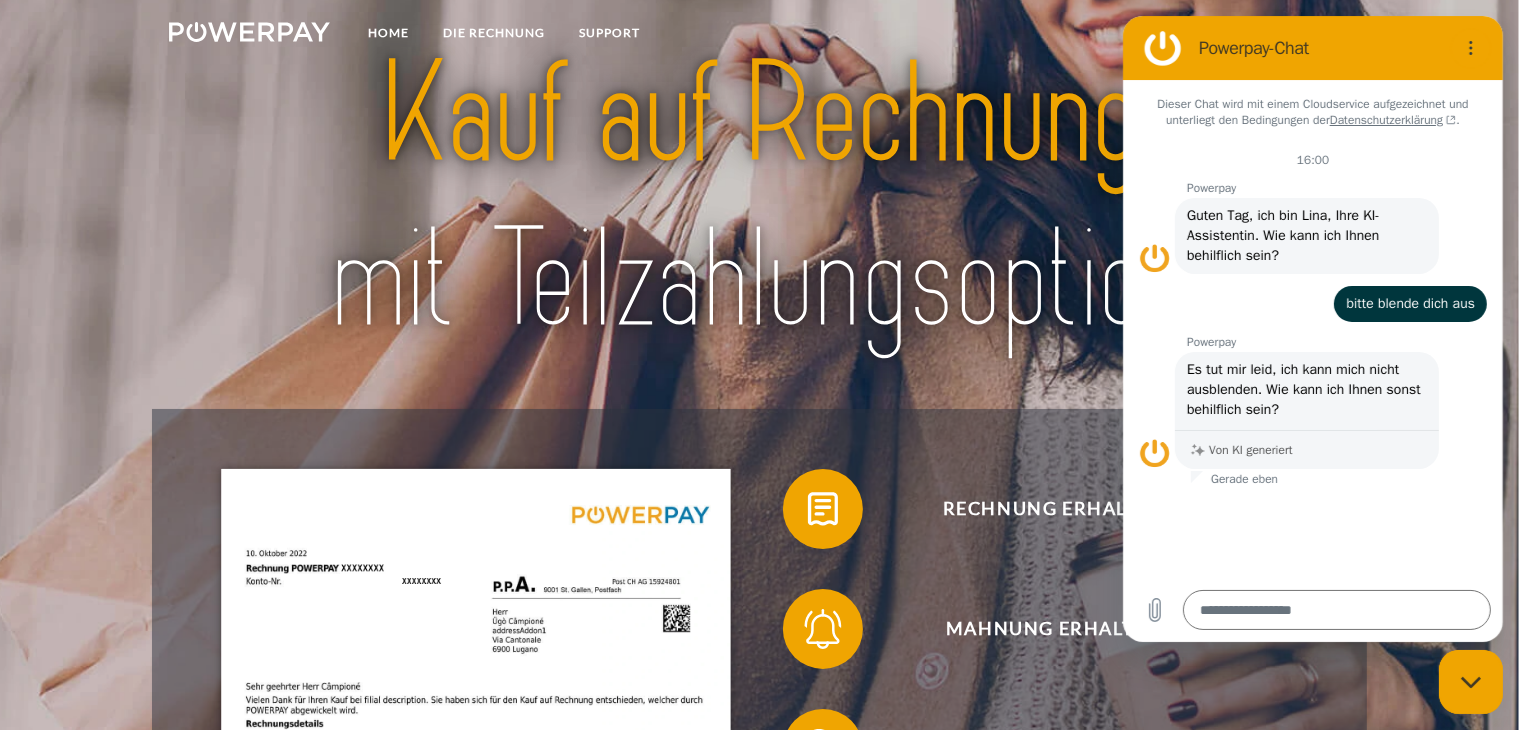 scroll, scrollTop: 0, scrollLeft: 0, axis: both 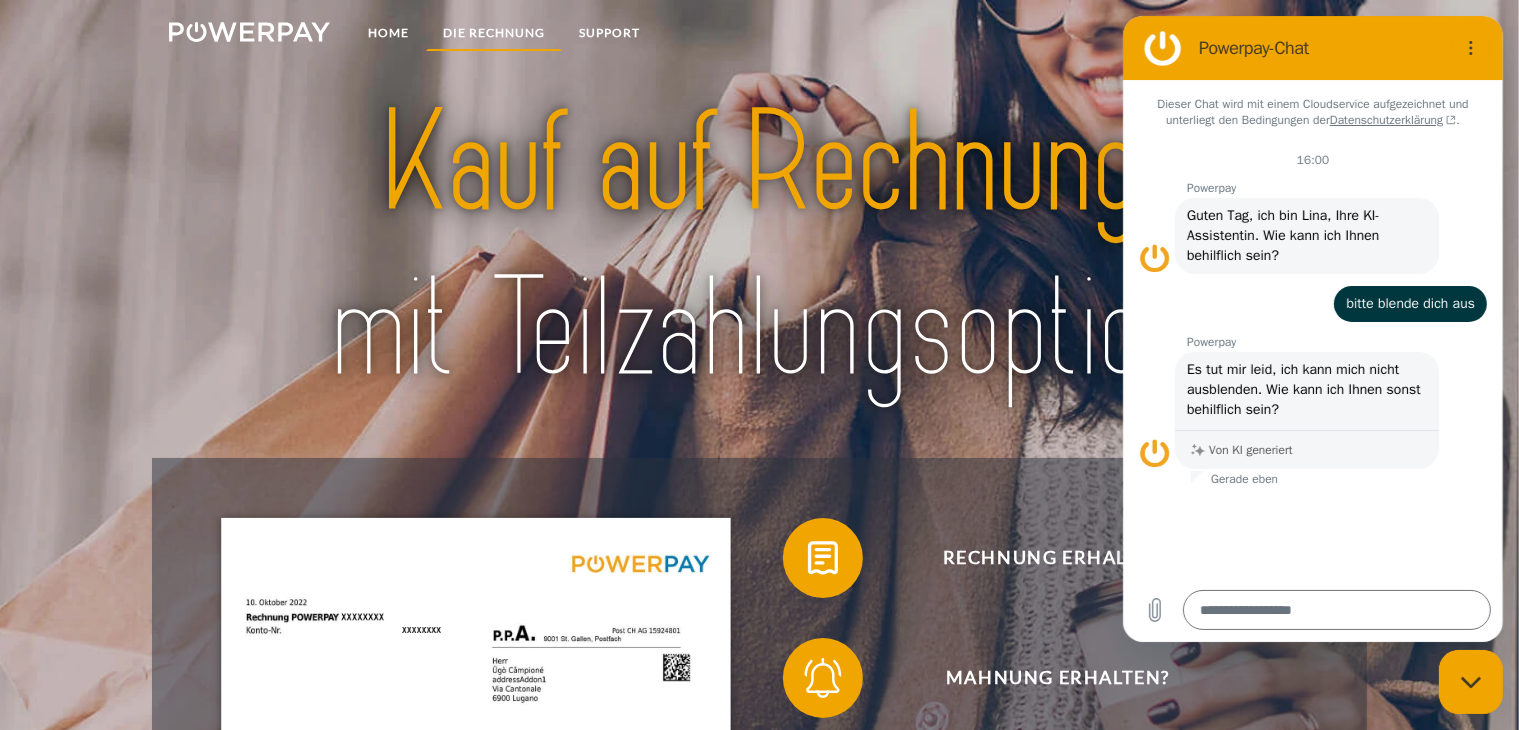 click on "DIE RECHNUNG" at bounding box center (494, 33) 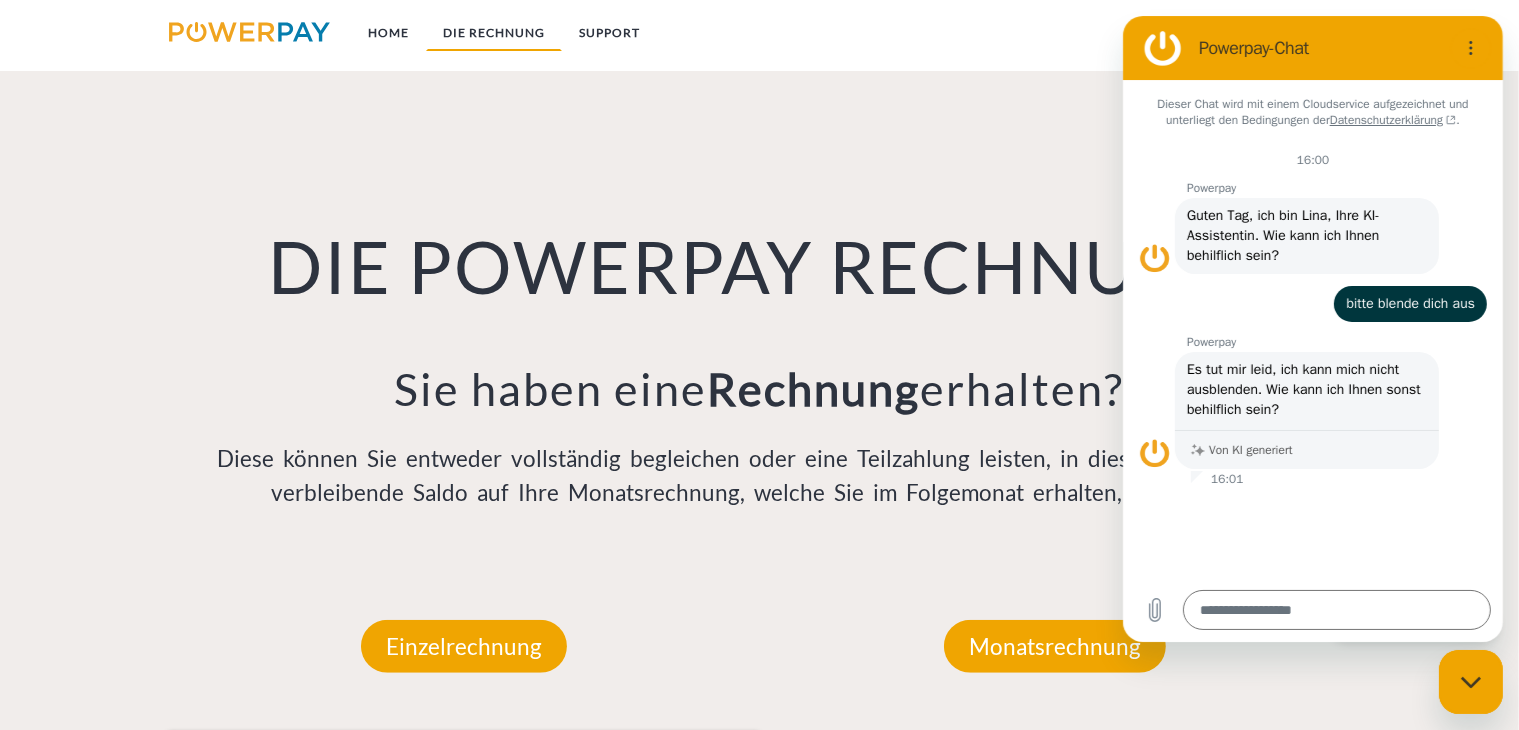 scroll, scrollTop: 1400, scrollLeft: 0, axis: vertical 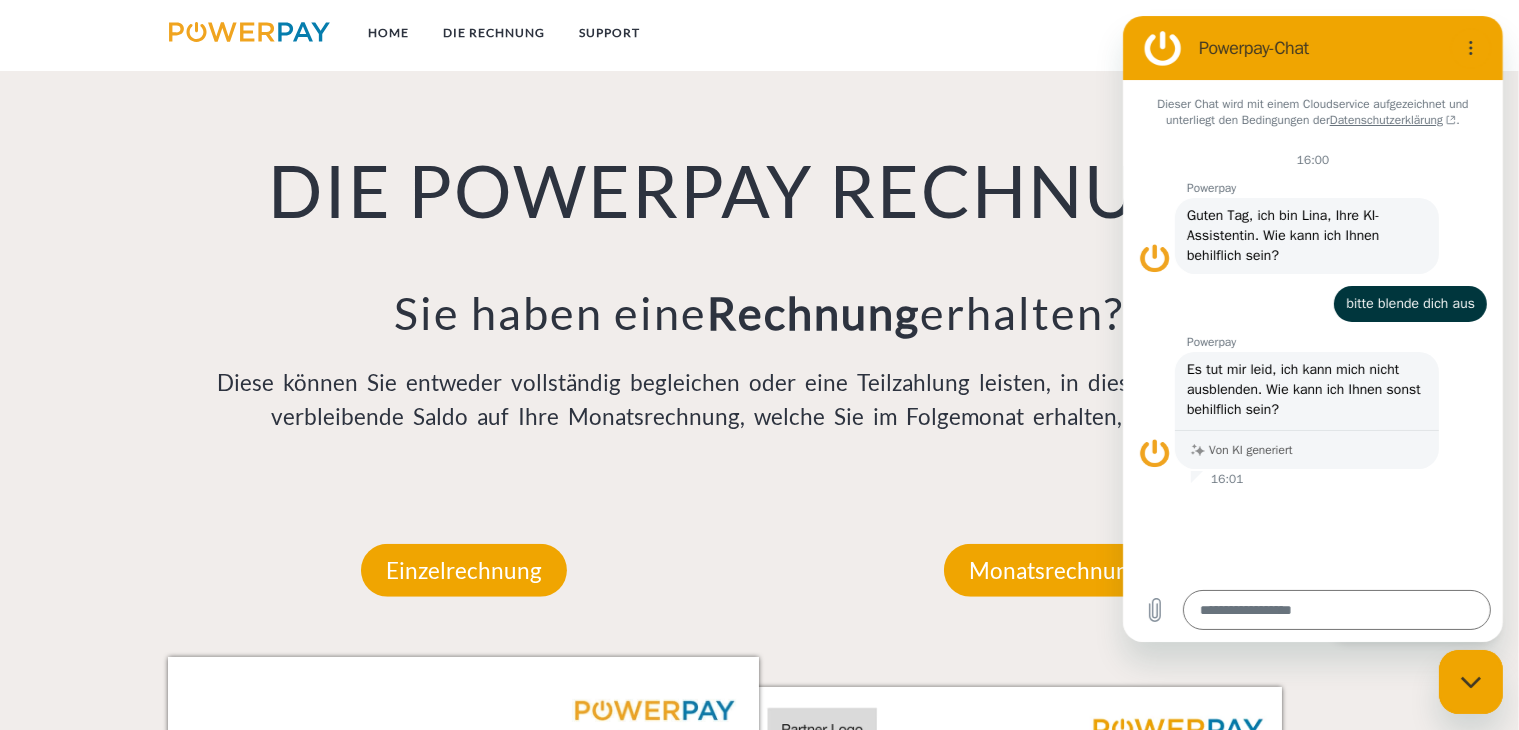 click at bounding box center [249, 32] 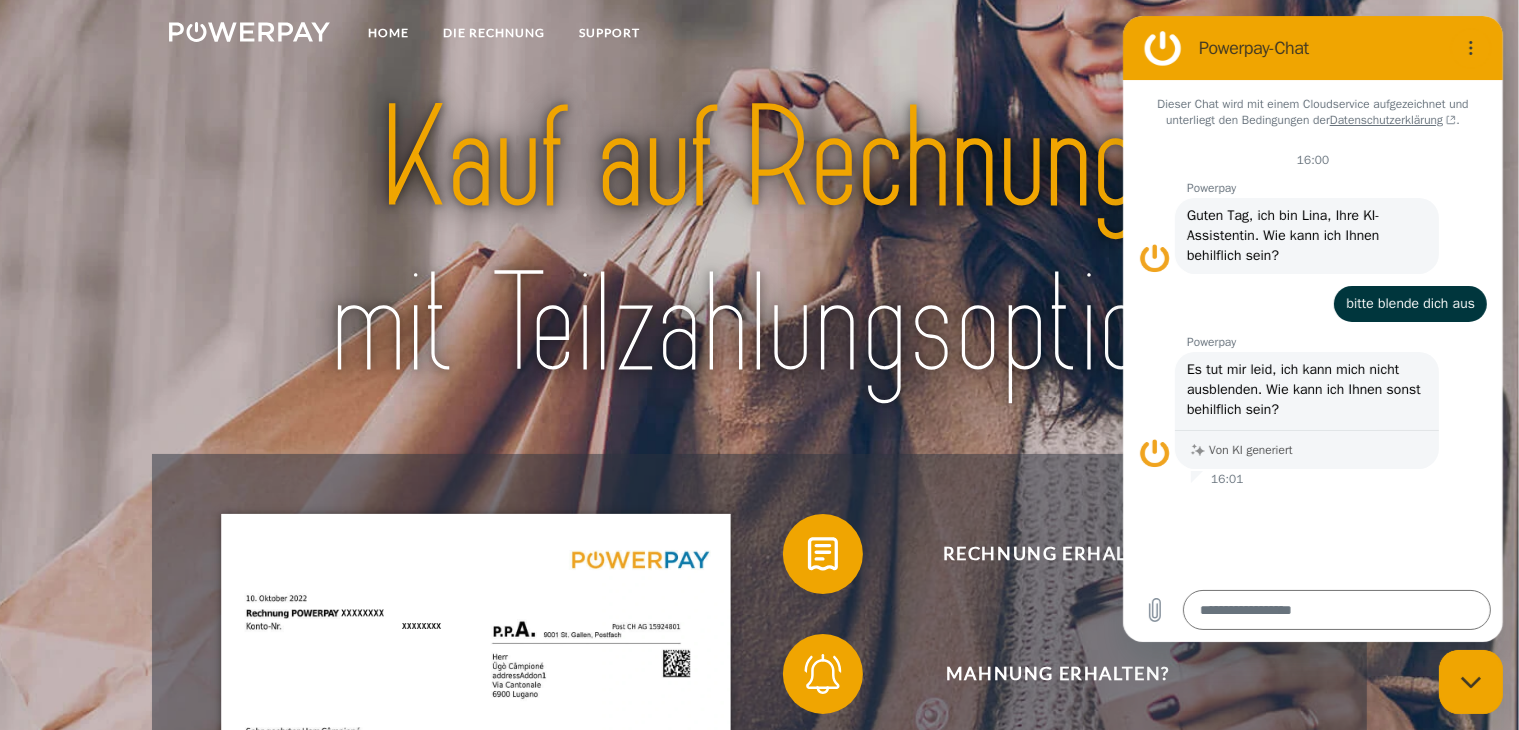 scroll, scrollTop: 0, scrollLeft: 0, axis: both 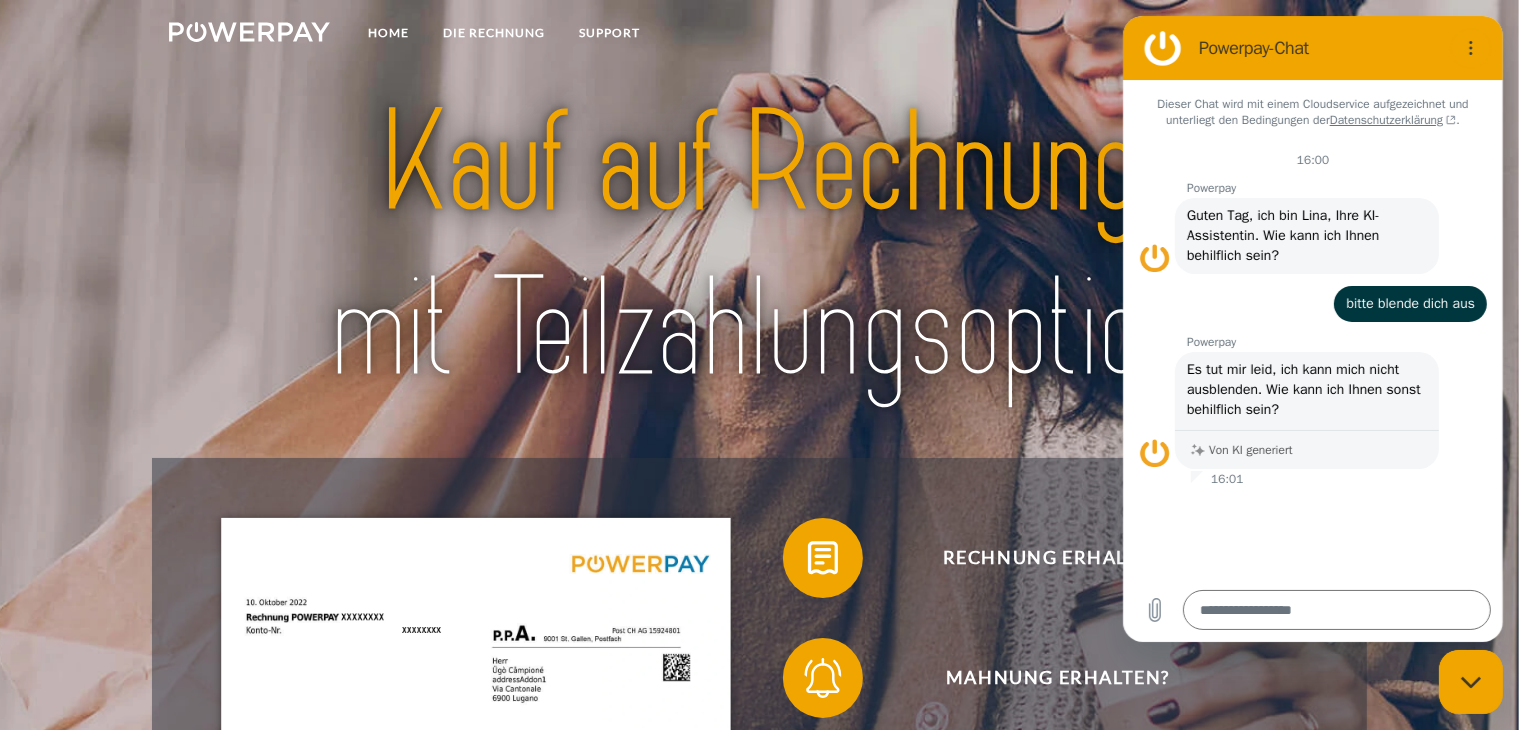 type on "*" 